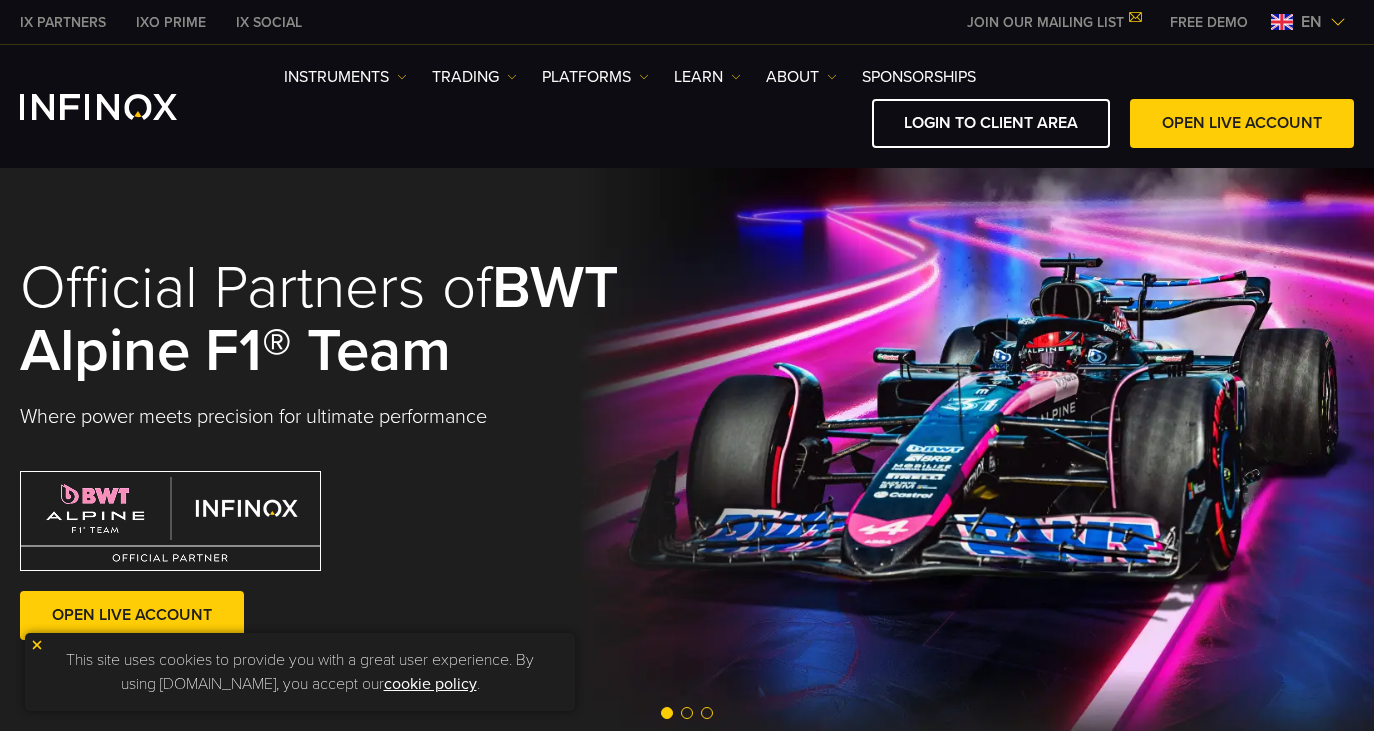 scroll, scrollTop: 0, scrollLeft: 0, axis: both 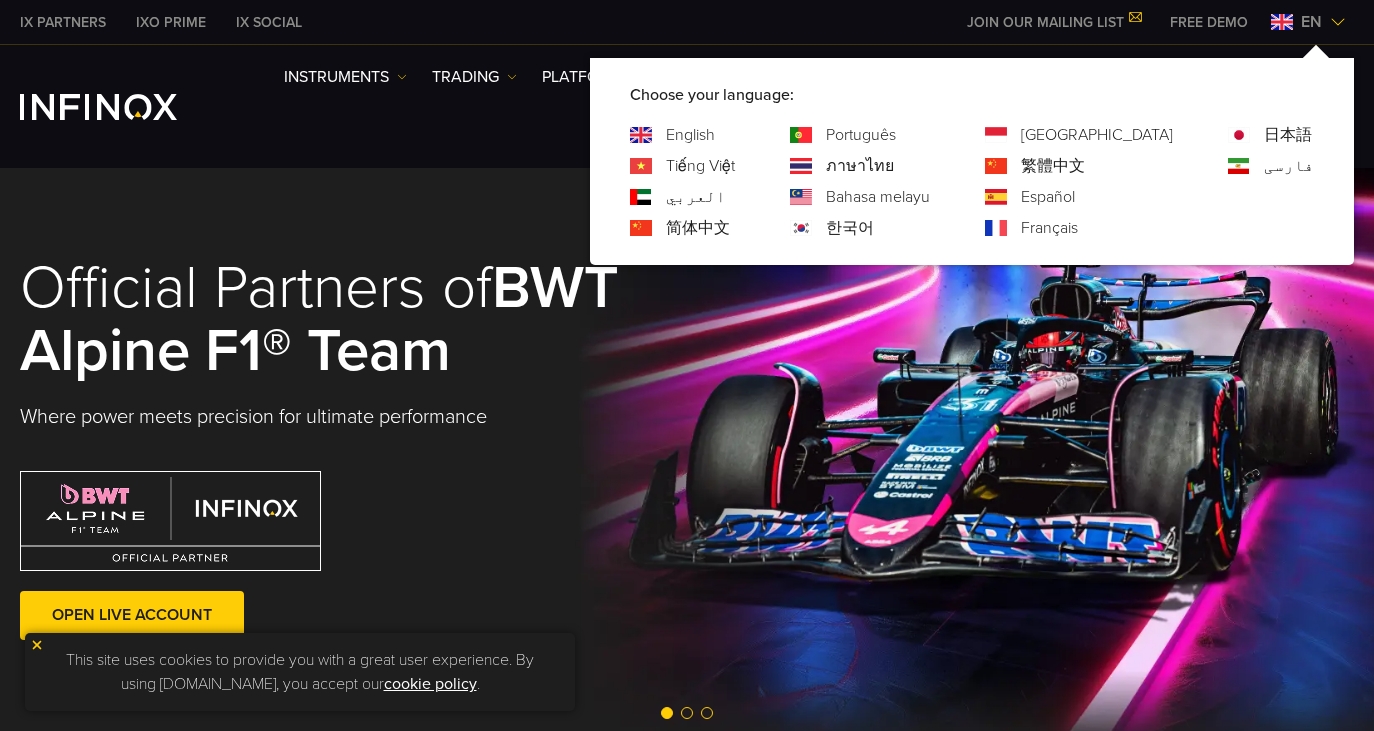 click on "简体中文" at bounding box center (698, 228) 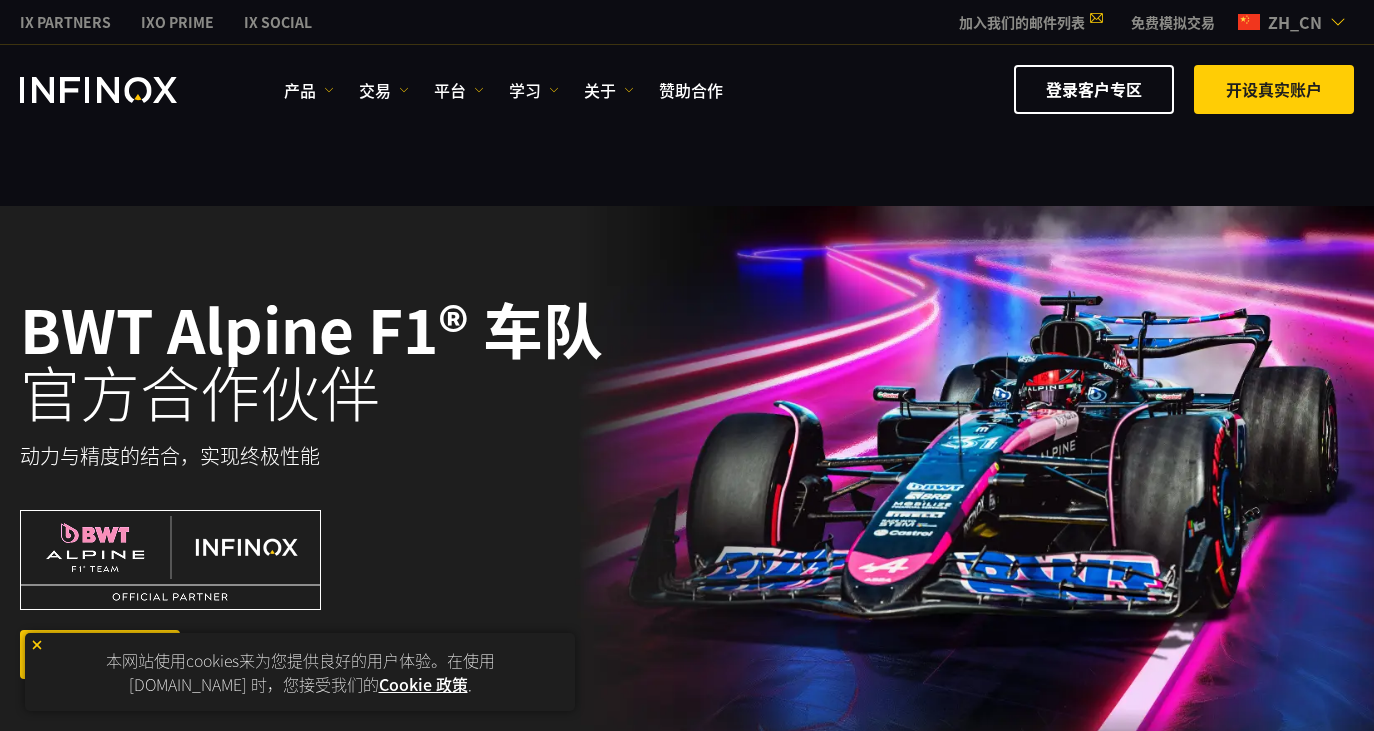 scroll, scrollTop: 817, scrollLeft: 0, axis: vertical 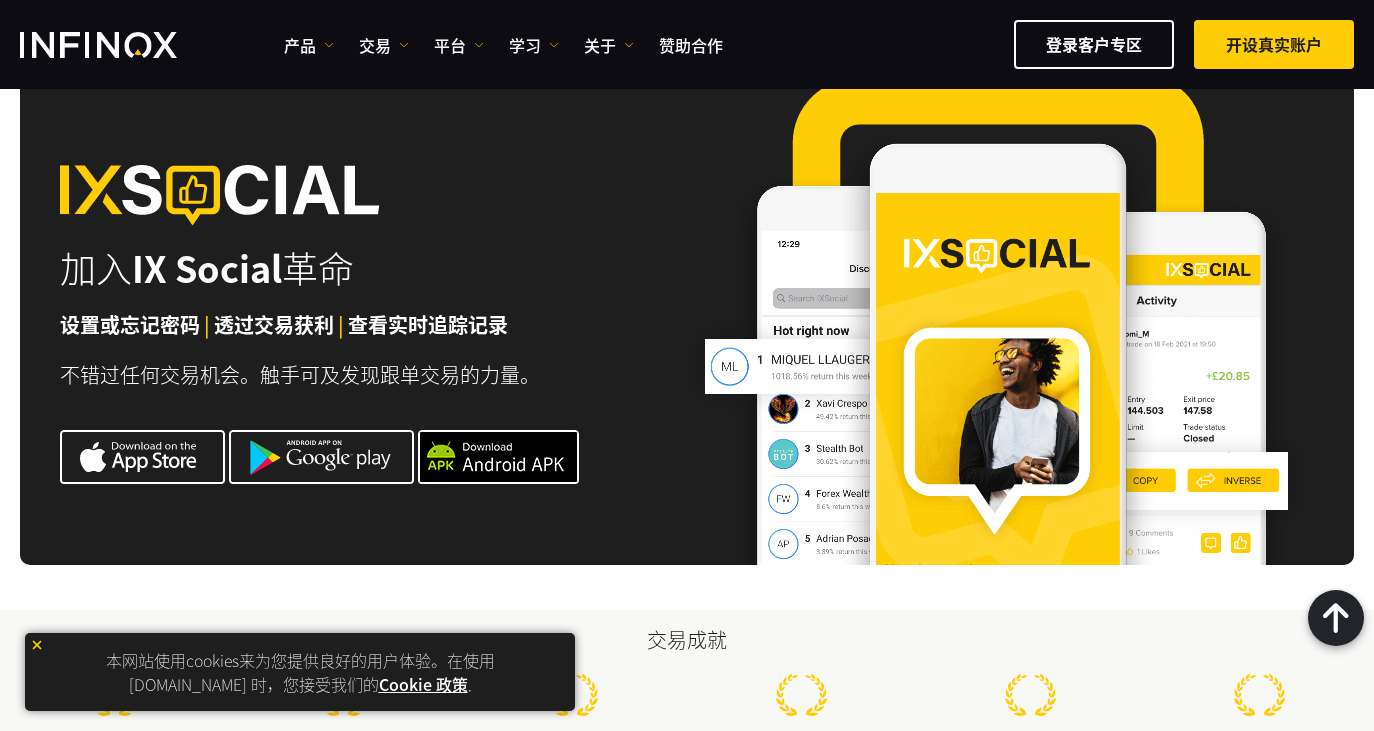 click at bounding box center [1003, 317] 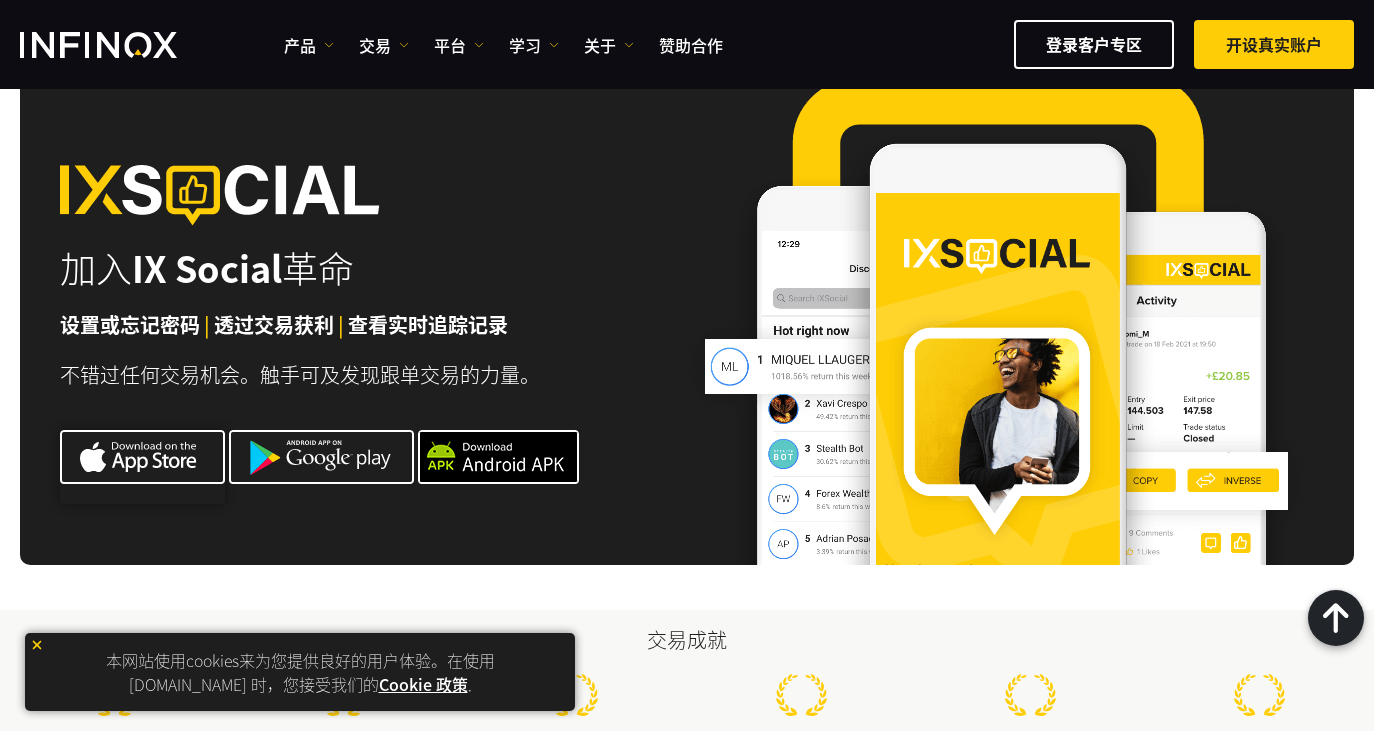 click at bounding box center (142, 457) 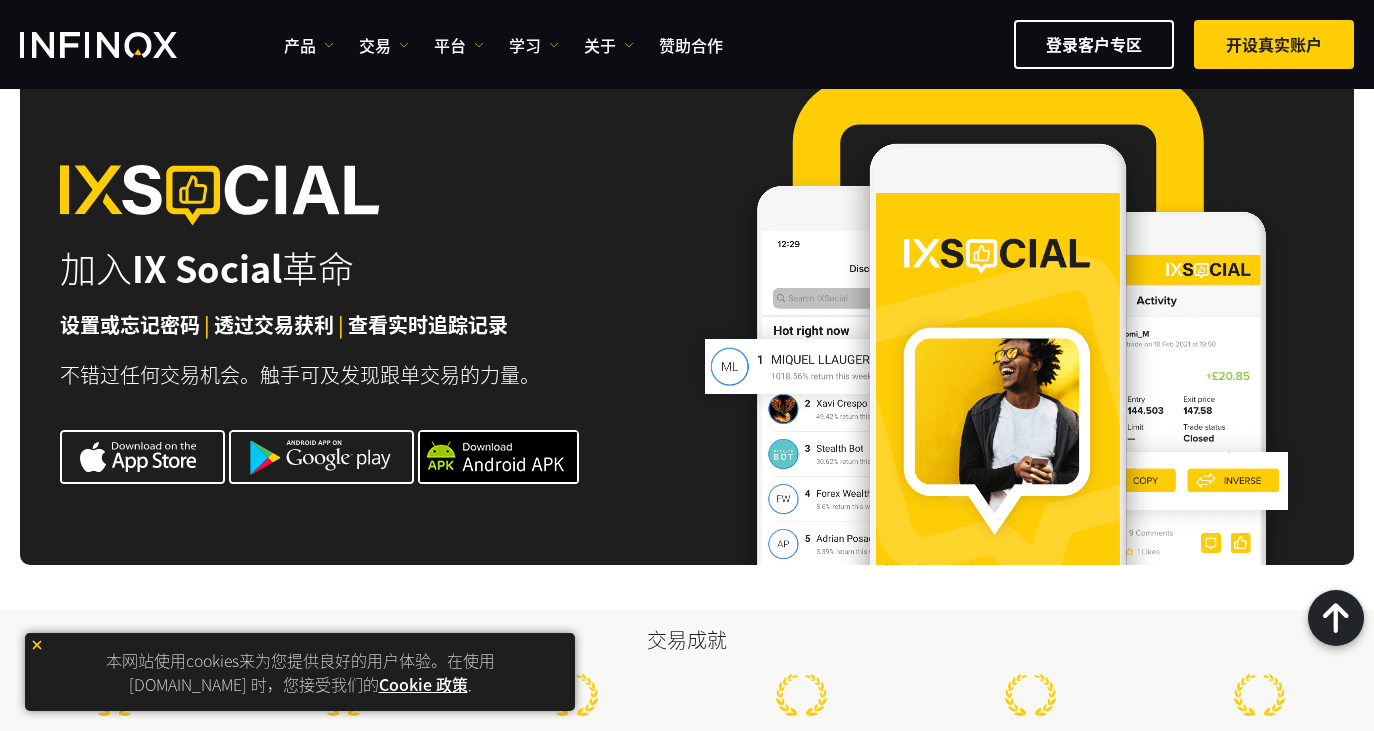 click on "保险政策" at bounding box center [1063, -2078] 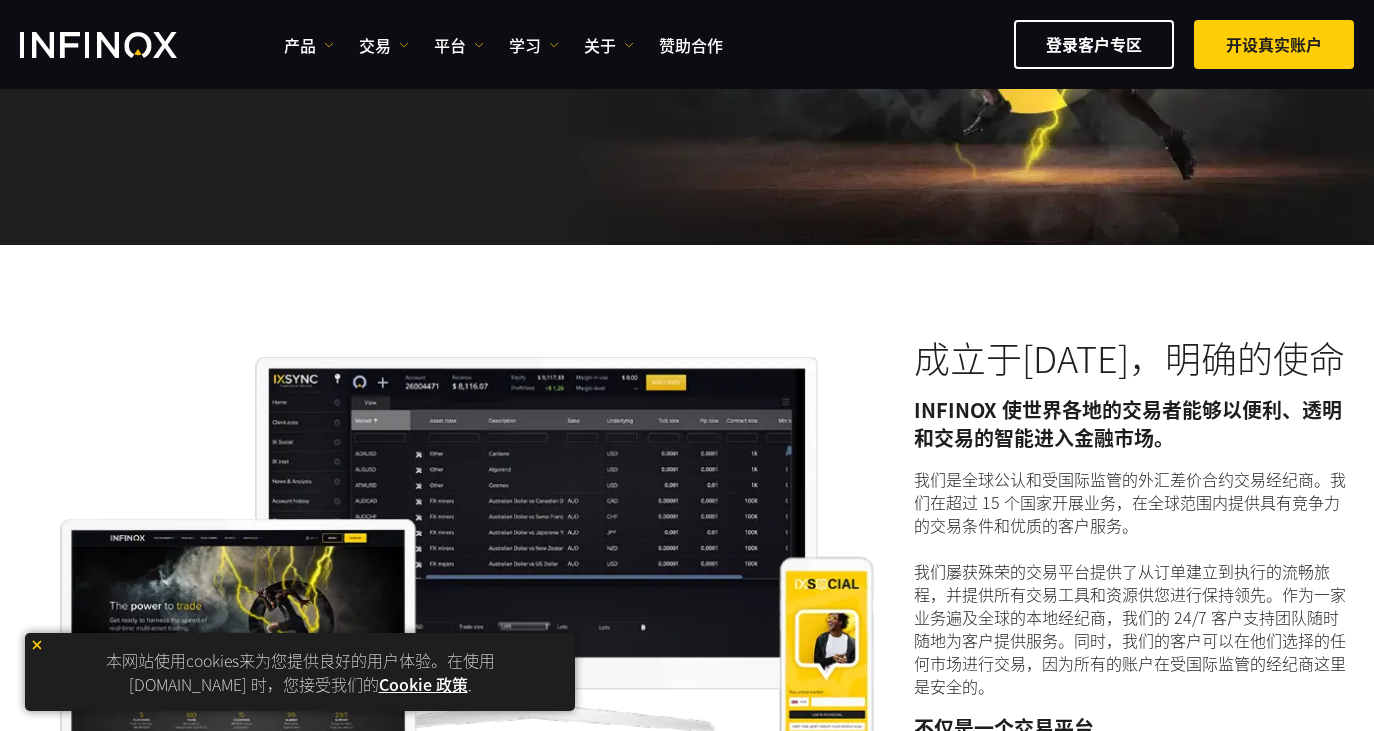 scroll, scrollTop: 419, scrollLeft: 0, axis: vertical 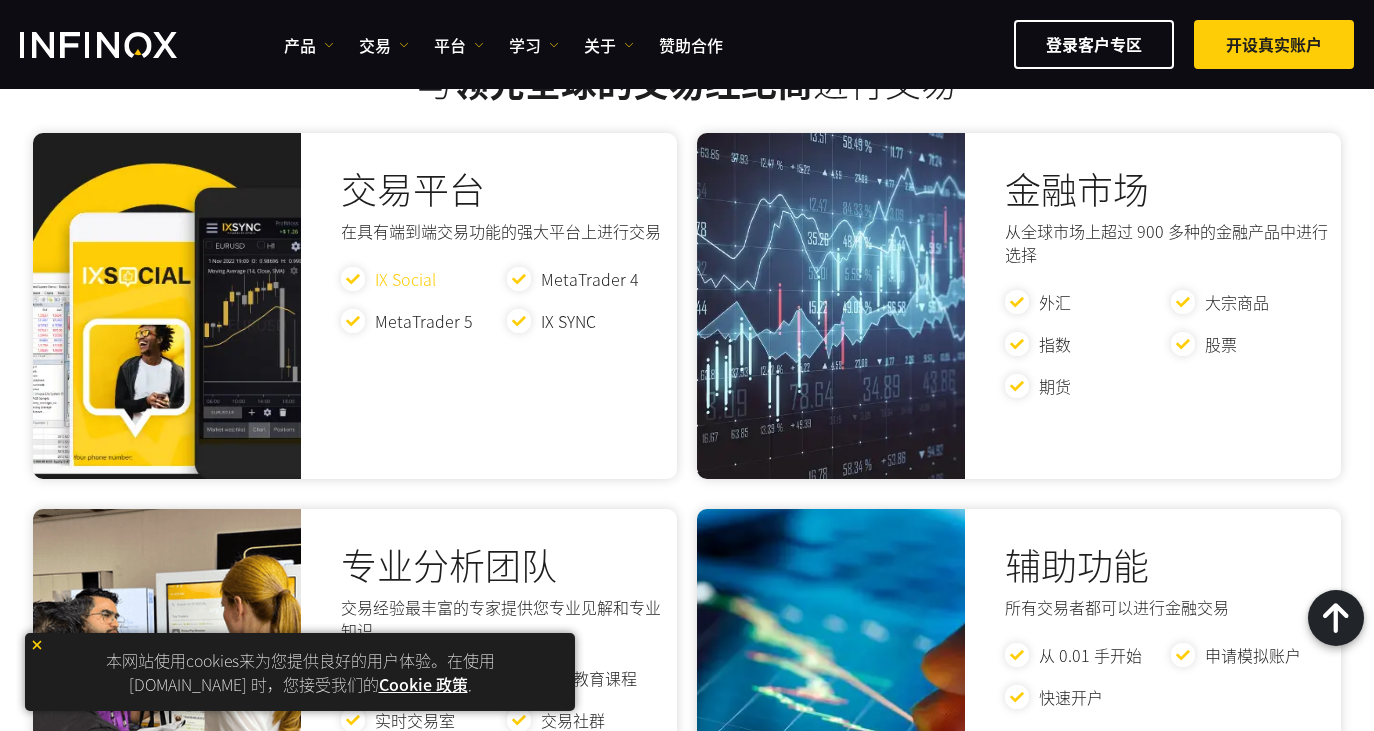 click on "IX Social" at bounding box center (405, 279) 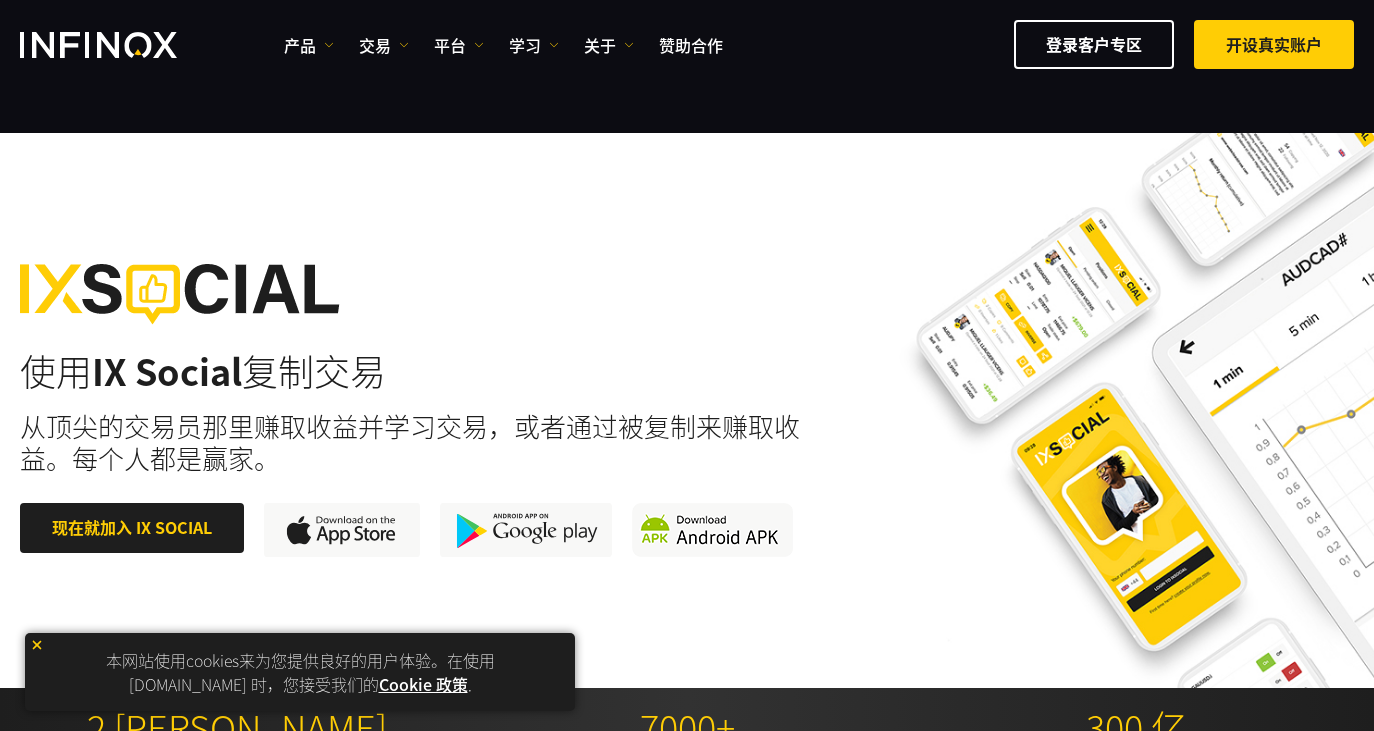 scroll, scrollTop: 270, scrollLeft: 0, axis: vertical 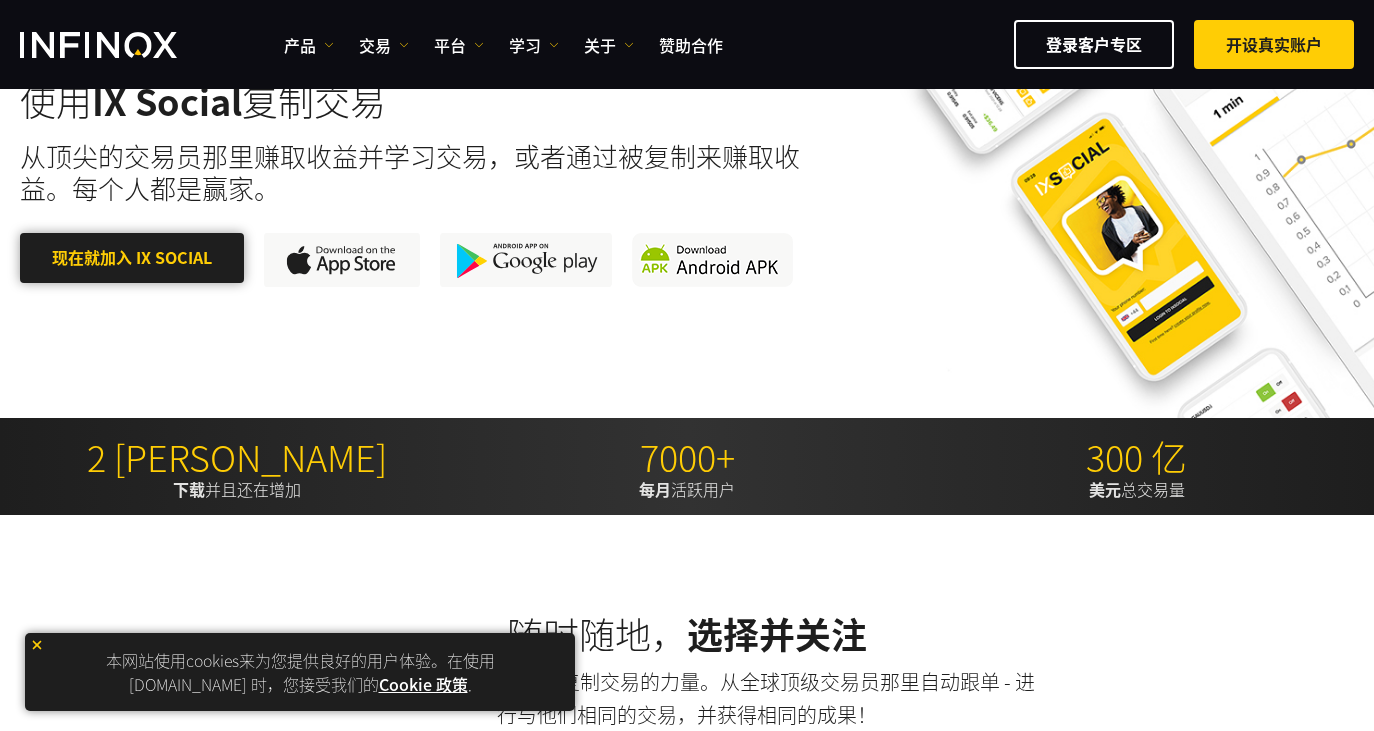 click on "现在就加入 IX SOCIAL" at bounding box center [132, 257] 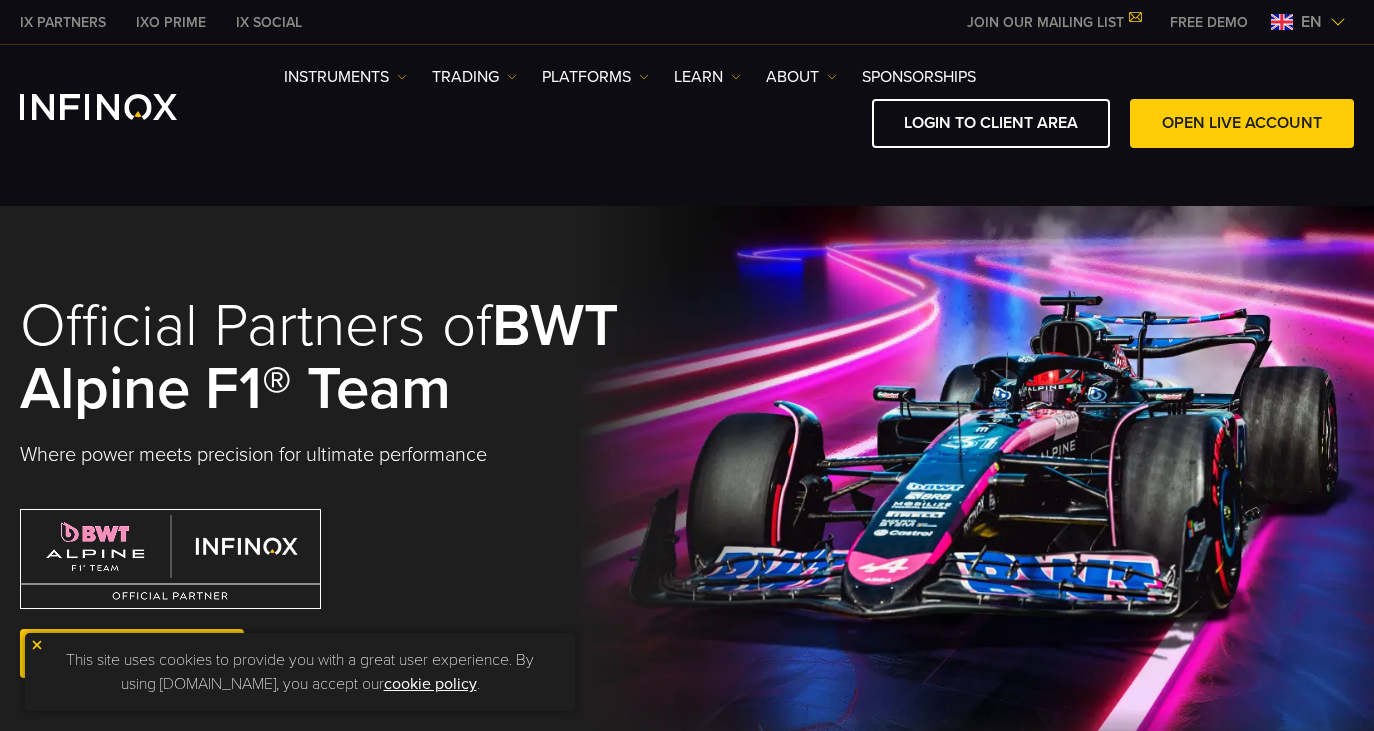 scroll, scrollTop: 0, scrollLeft: 0, axis: both 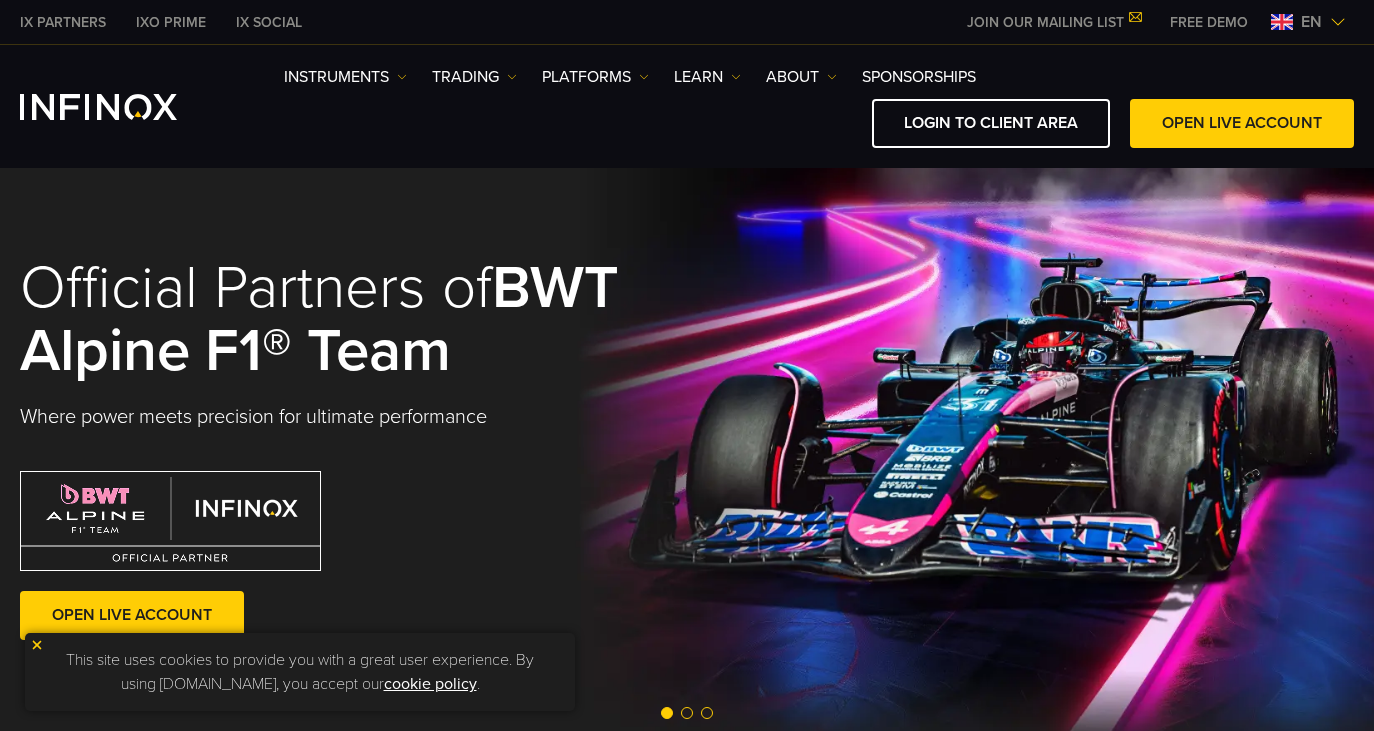 click at bounding box center [1338, 22] 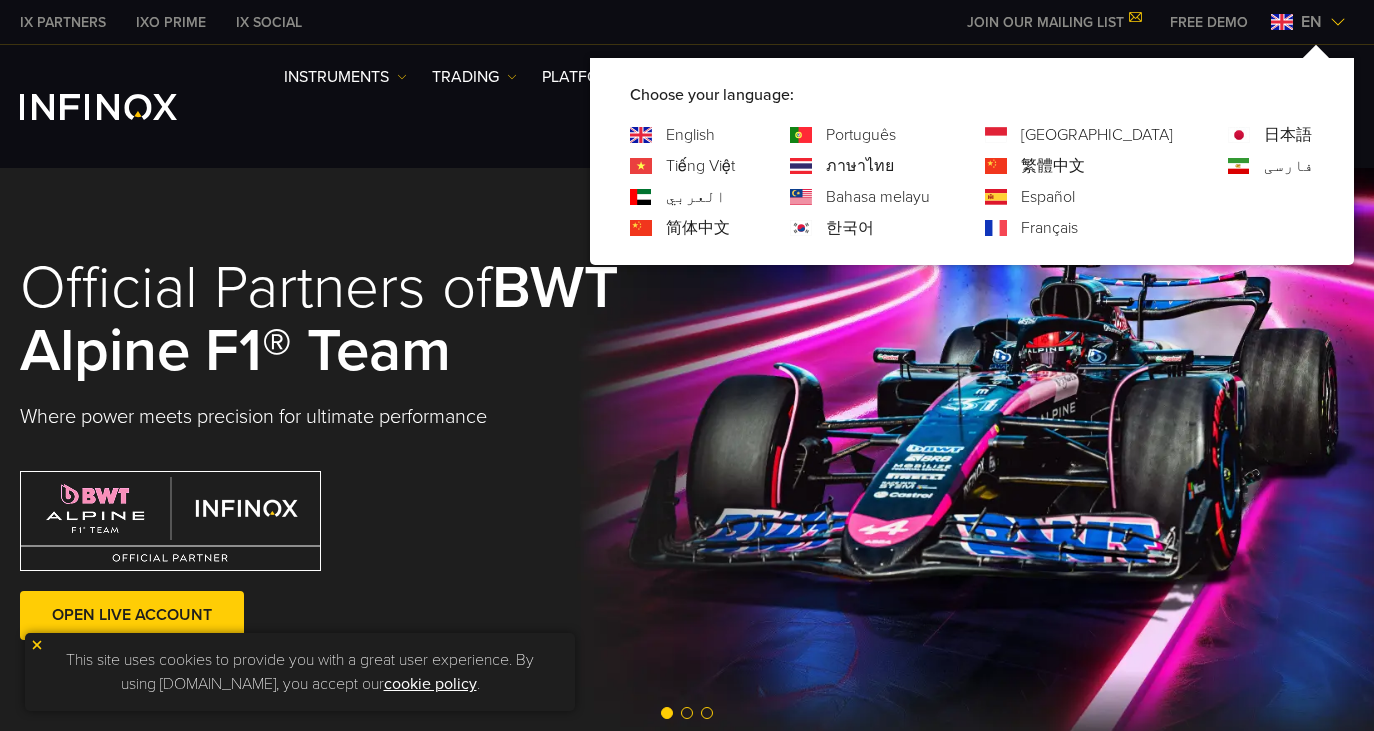 scroll, scrollTop: 0, scrollLeft: 0, axis: both 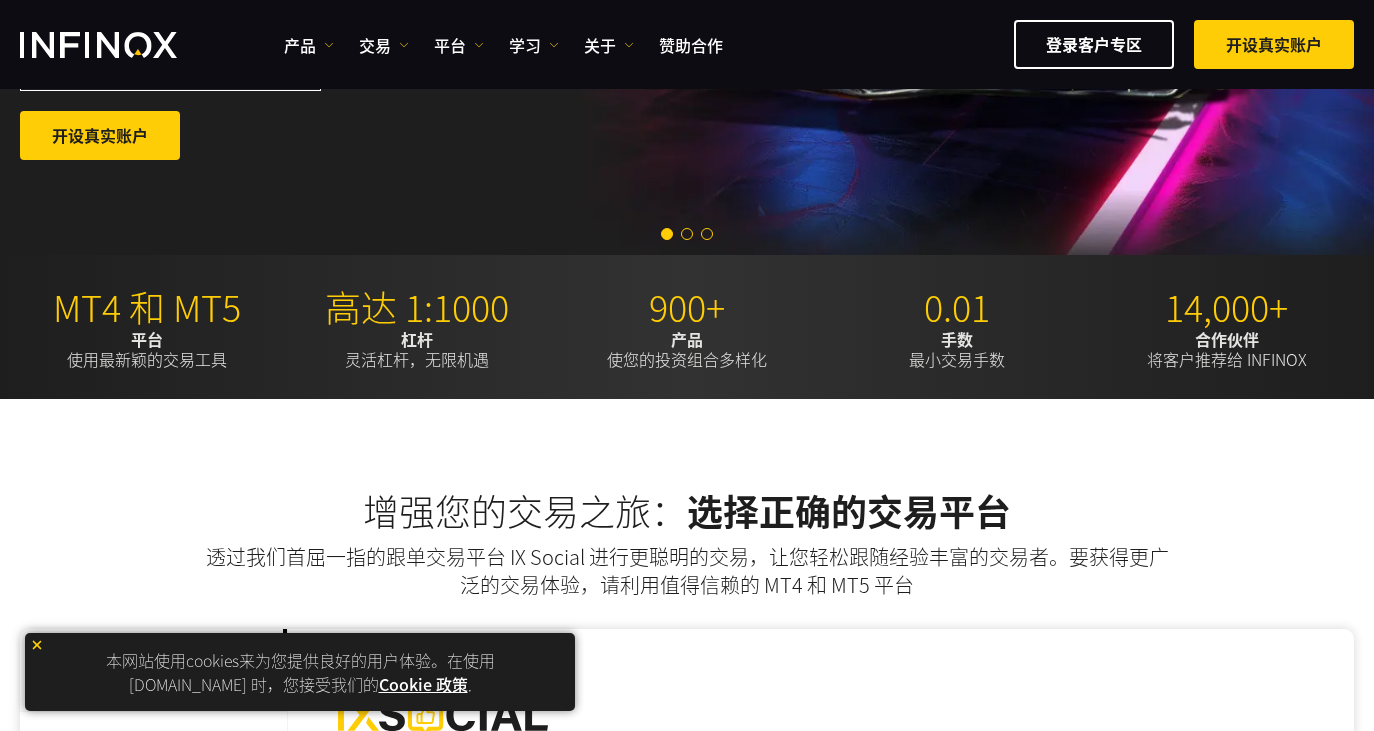 click at bounding box center [37, 645] 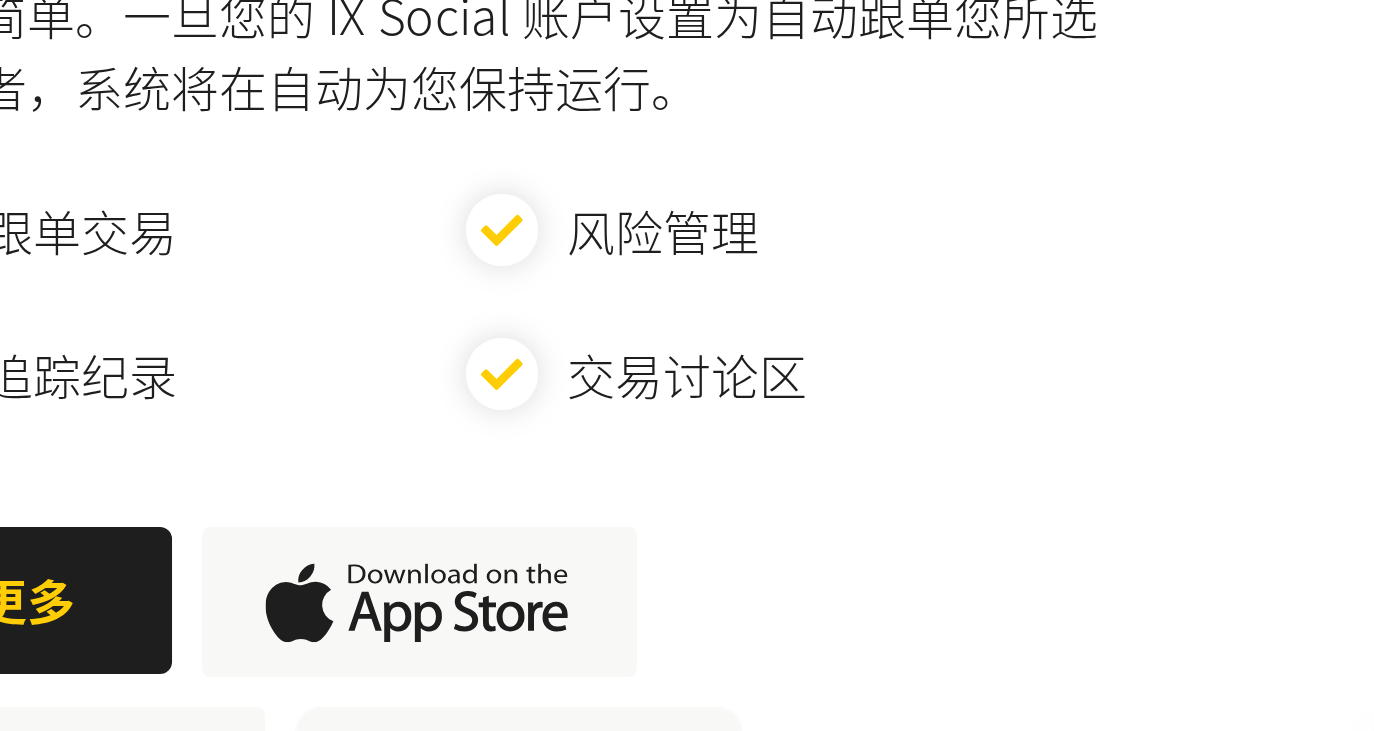 scroll, scrollTop: 1068, scrollLeft: 0, axis: vertical 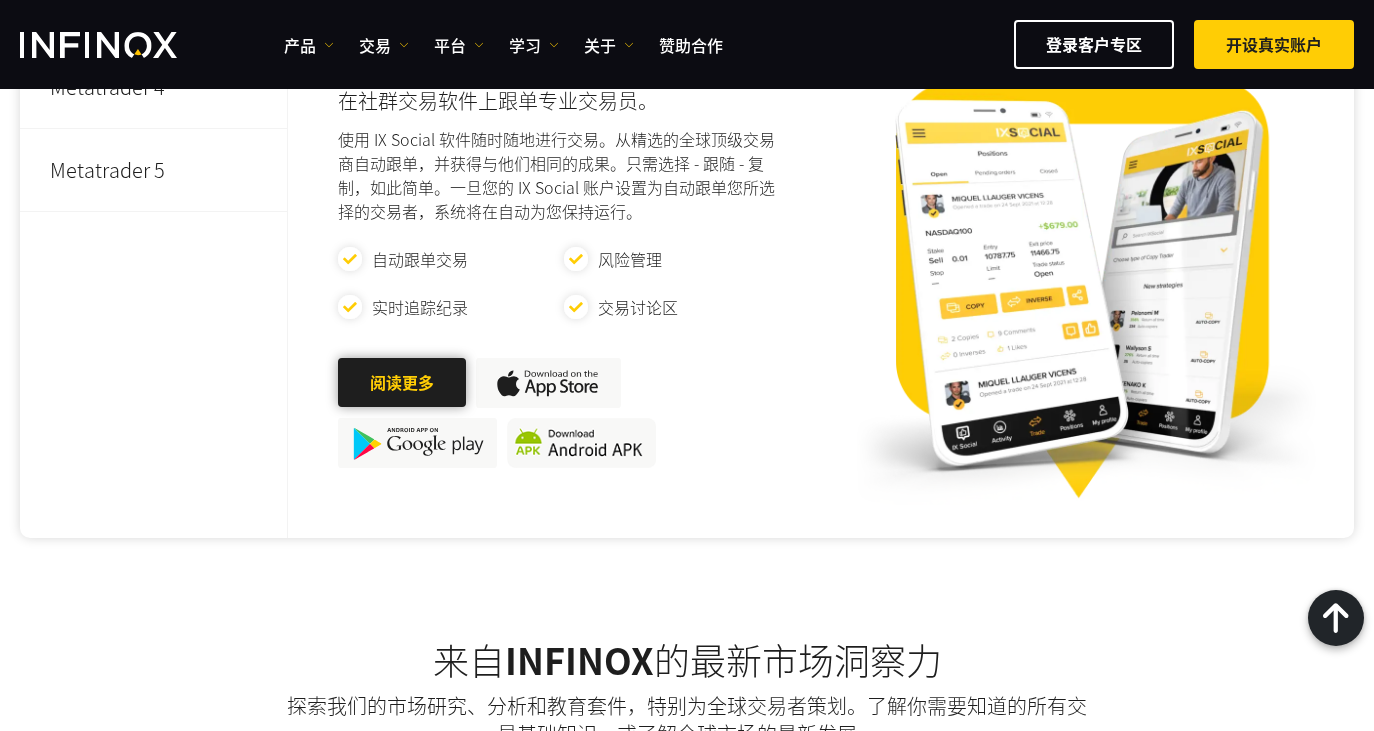 click at bounding box center (402, 383) 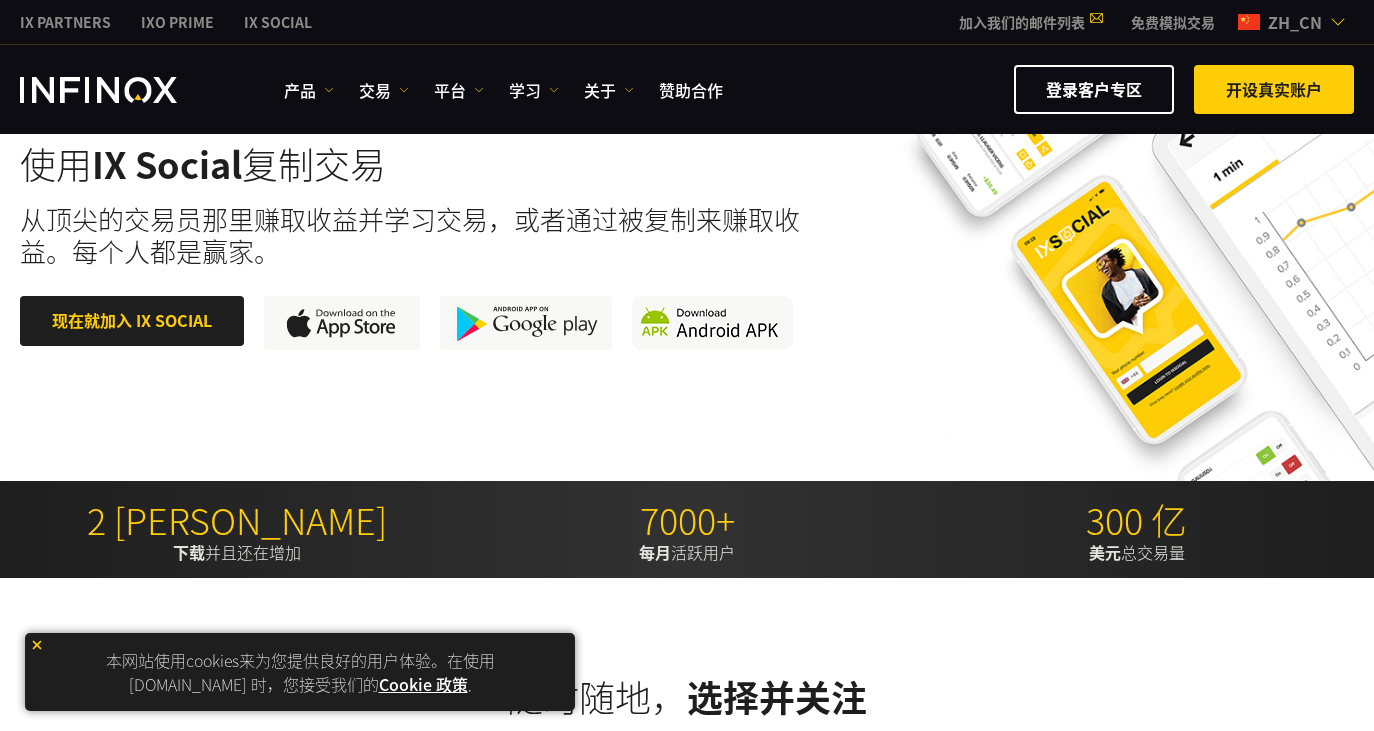scroll, scrollTop: 280, scrollLeft: 0, axis: vertical 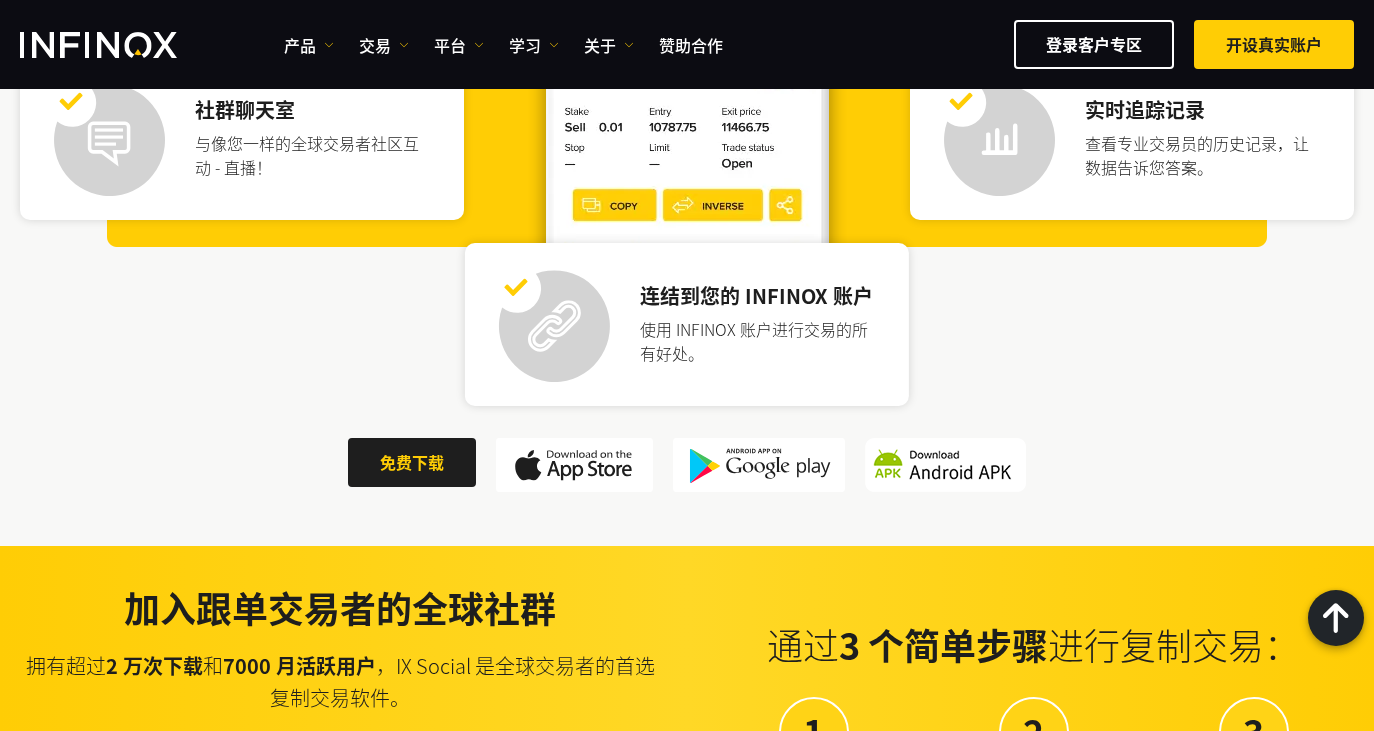 click on "使用 INFINOX 账户进行交易的所有好处。" at bounding box center (759, 341) 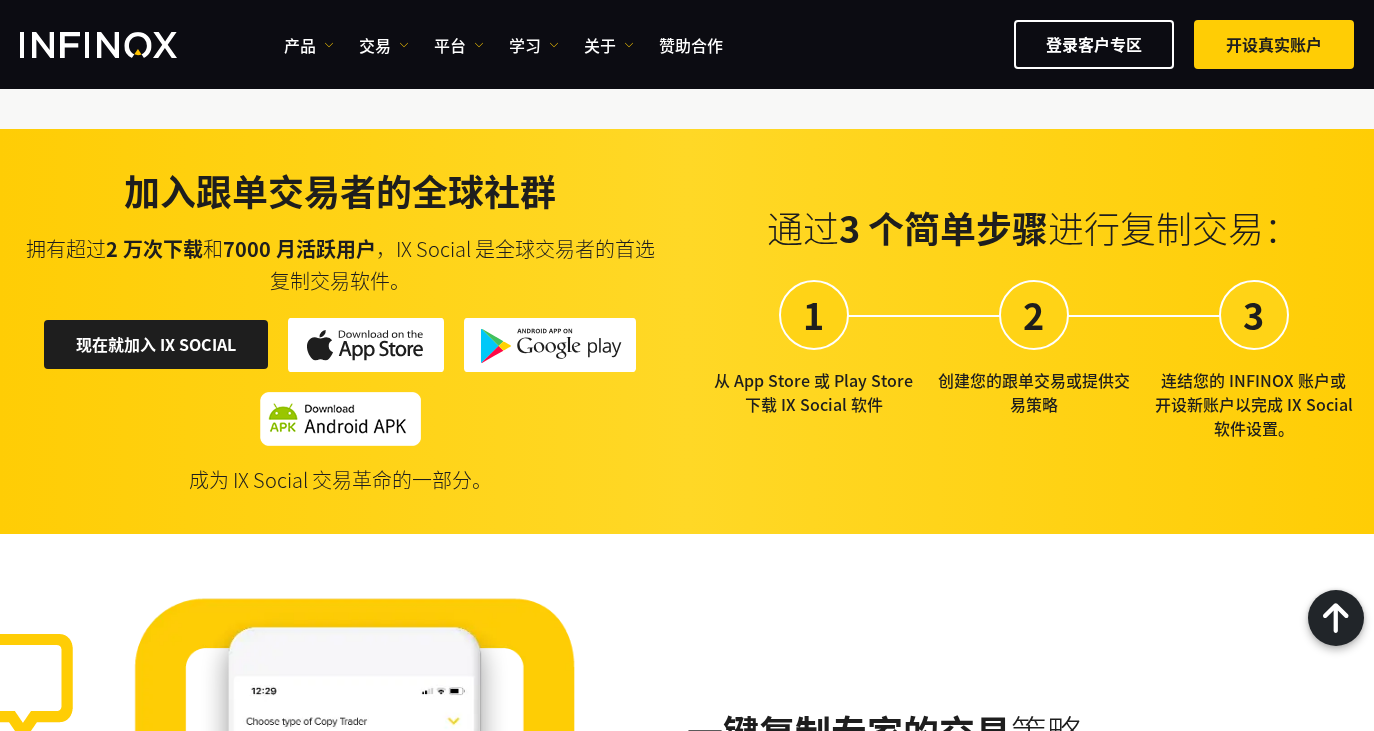 scroll, scrollTop: 2451, scrollLeft: 0, axis: vertical 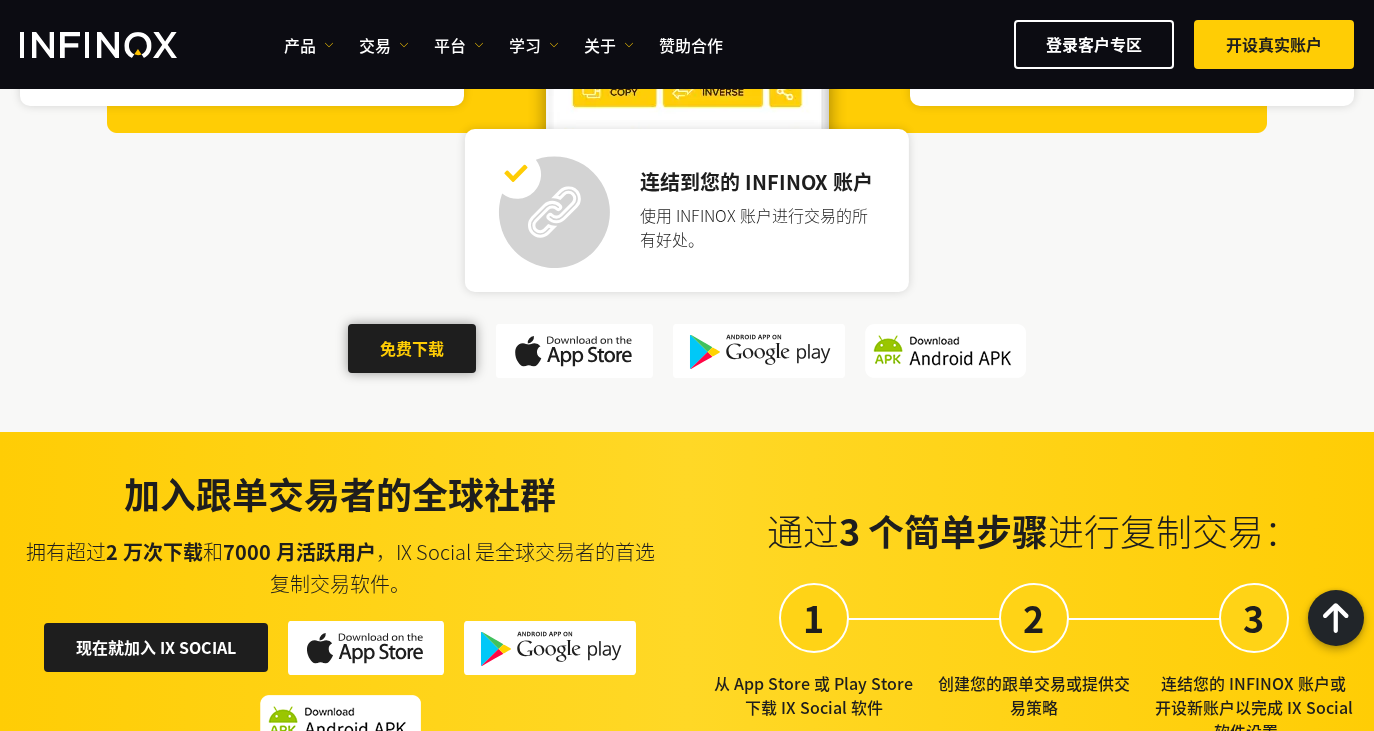 click at bounding box center [412, 349] 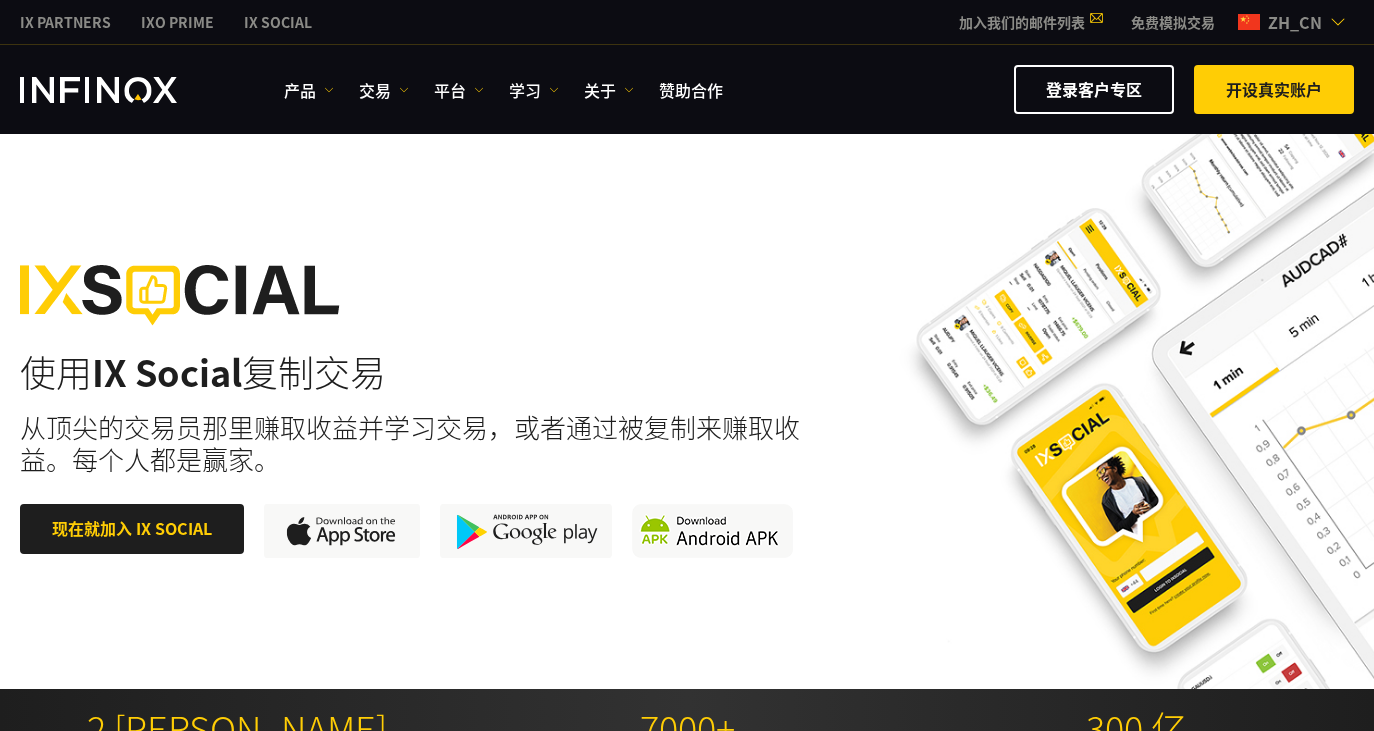 scroll, scrollTop: 0, scrollLeft: 0, axis: both 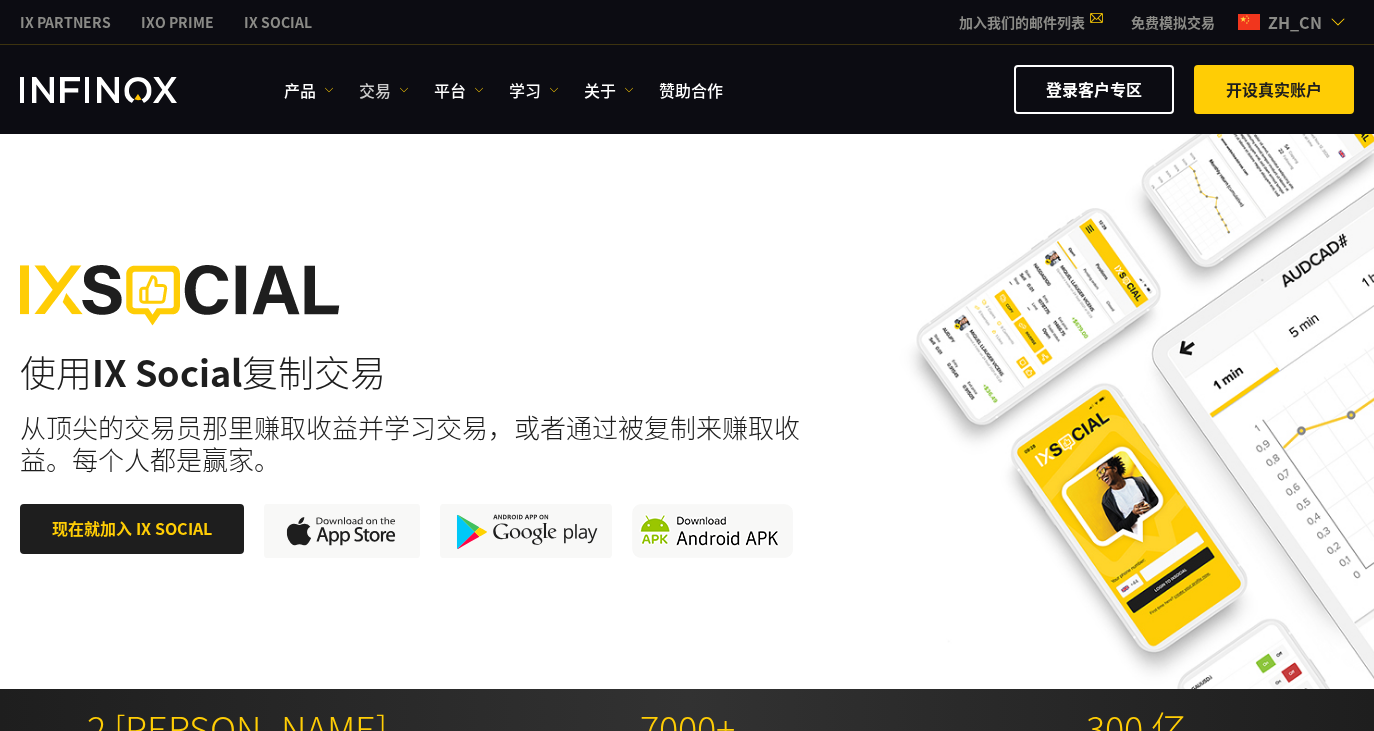 click on "交易" at bounding box center (384, 90) 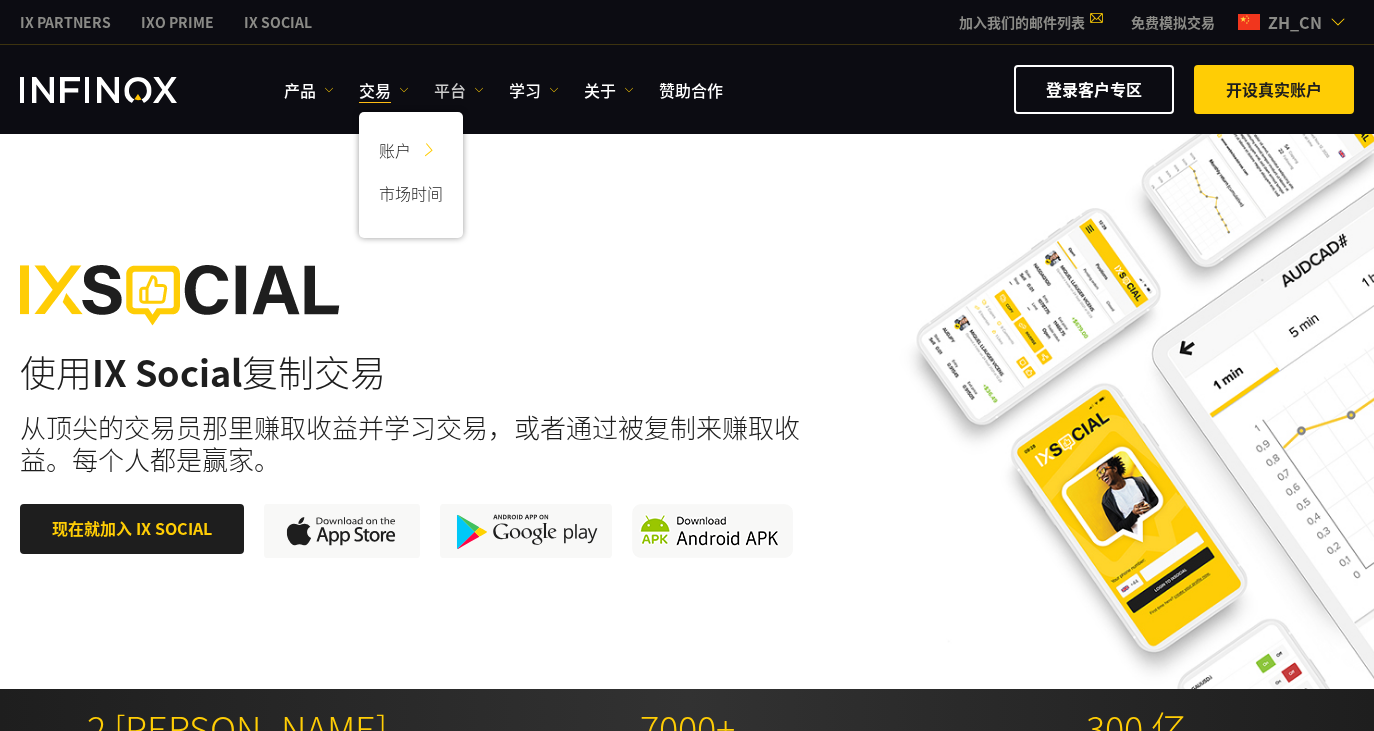 click on "平台" at bounding box center (459, 90) 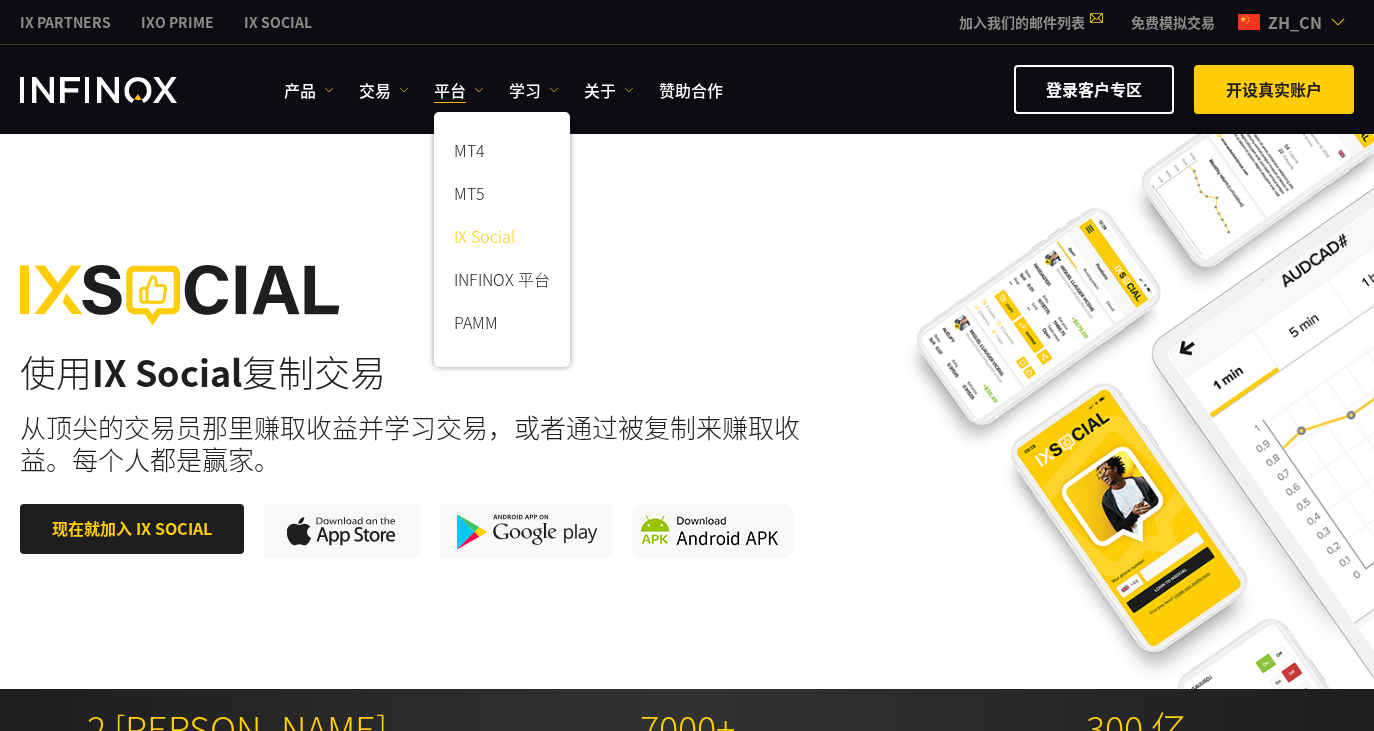 click on "IX Social" at bounding box center [502, 239] 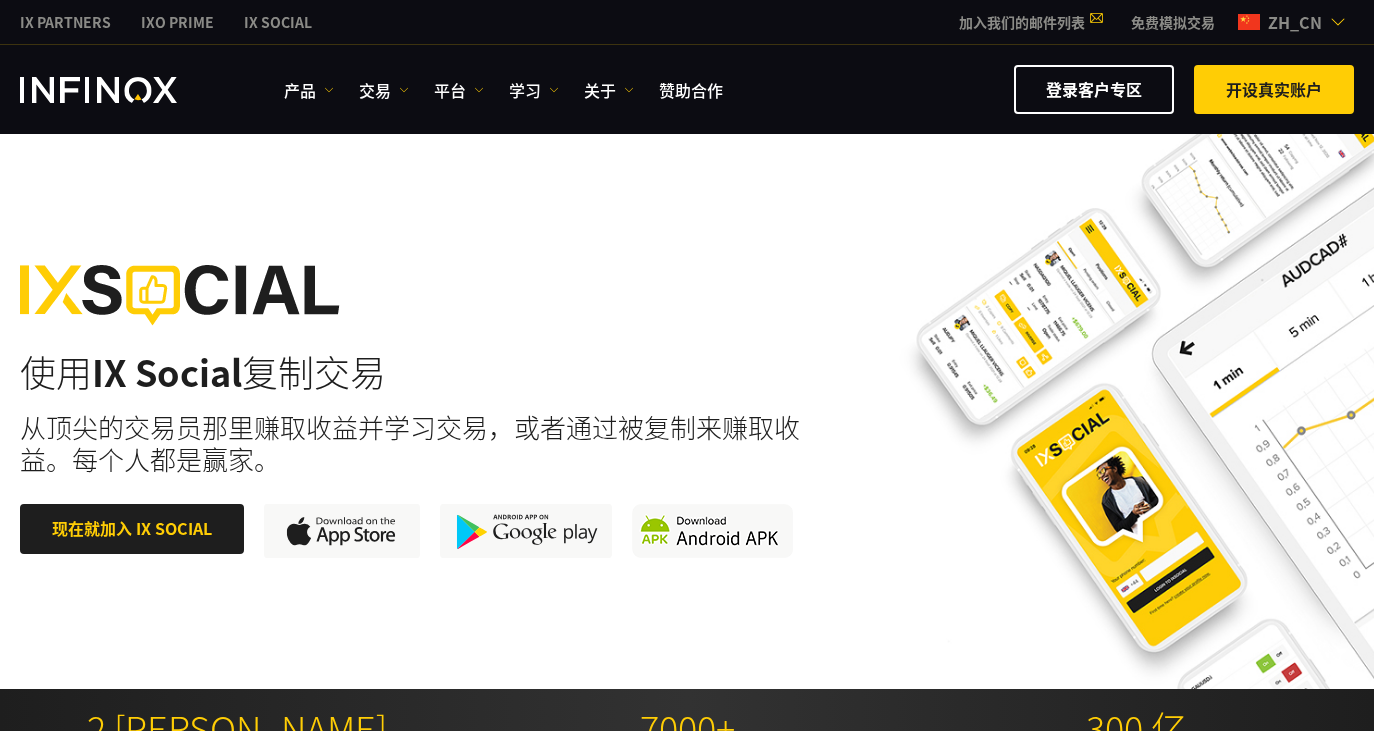 scroll, scrollTop: 0, scrollLeft: 0, axis: both 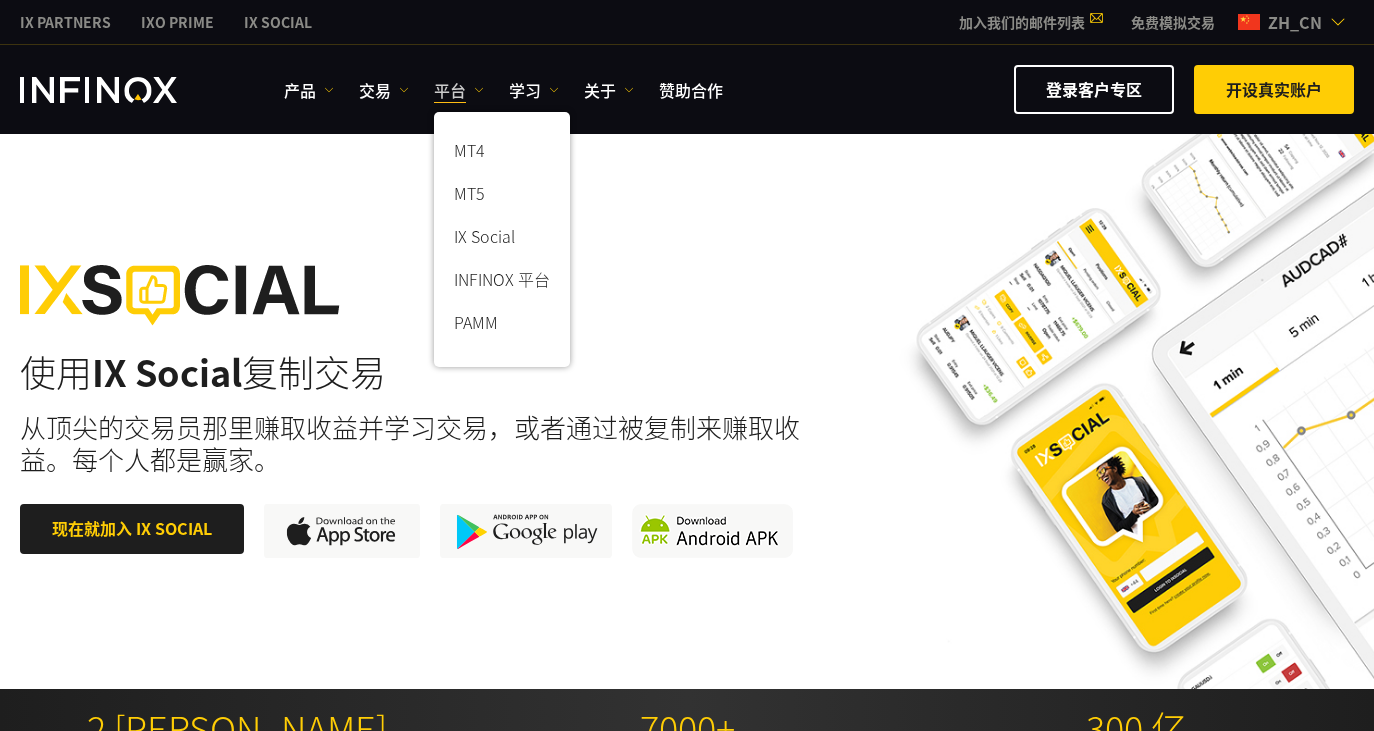click on "平台" at bounding box center (459, 90) 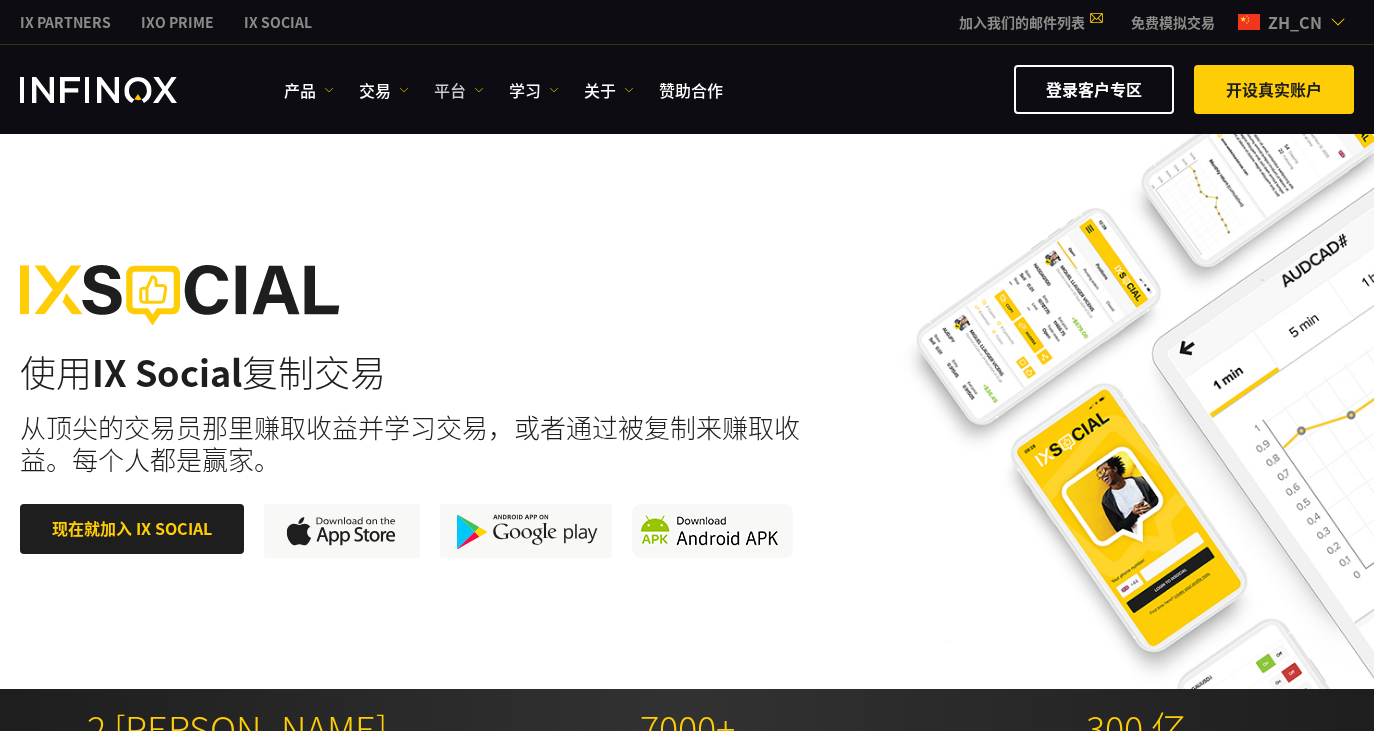 click on "平台" at bounding box center [459, 90] 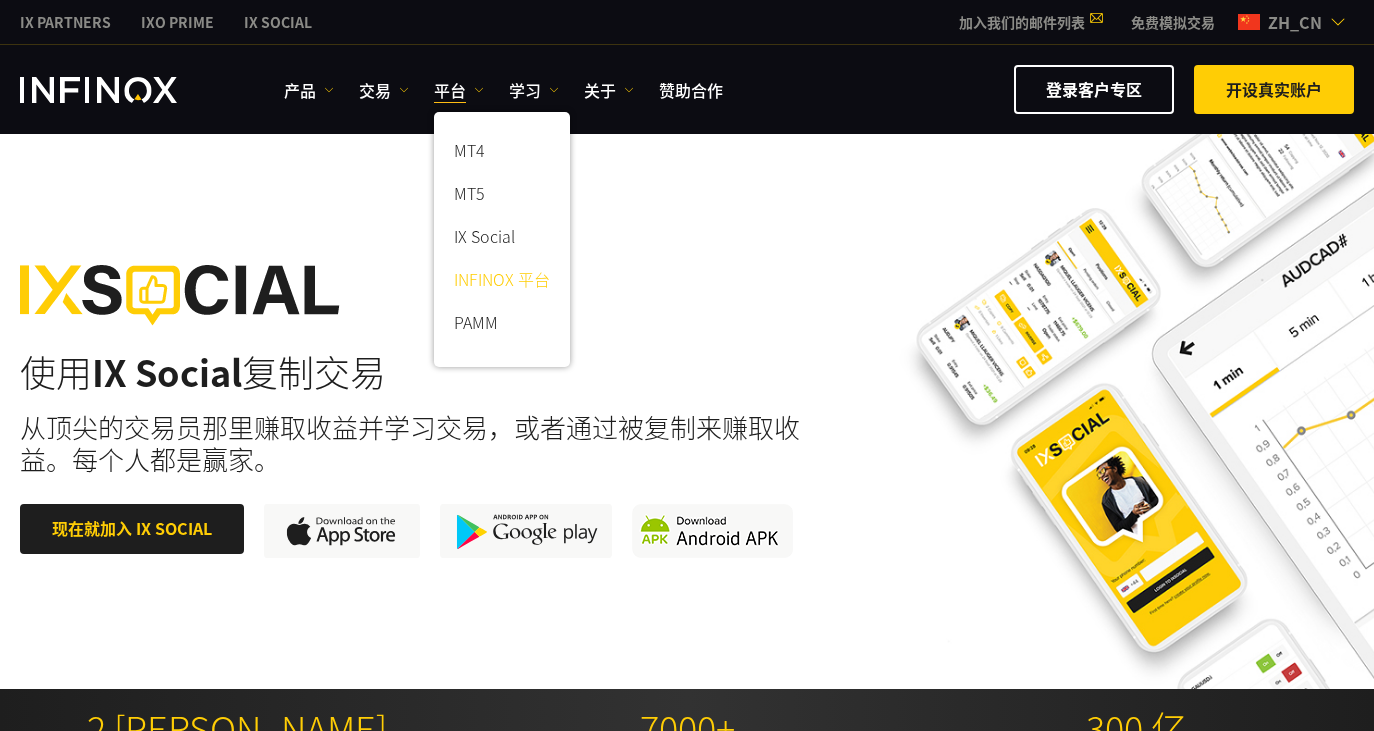 click on "INFINOX 平台" at bounding box center [502, 282] 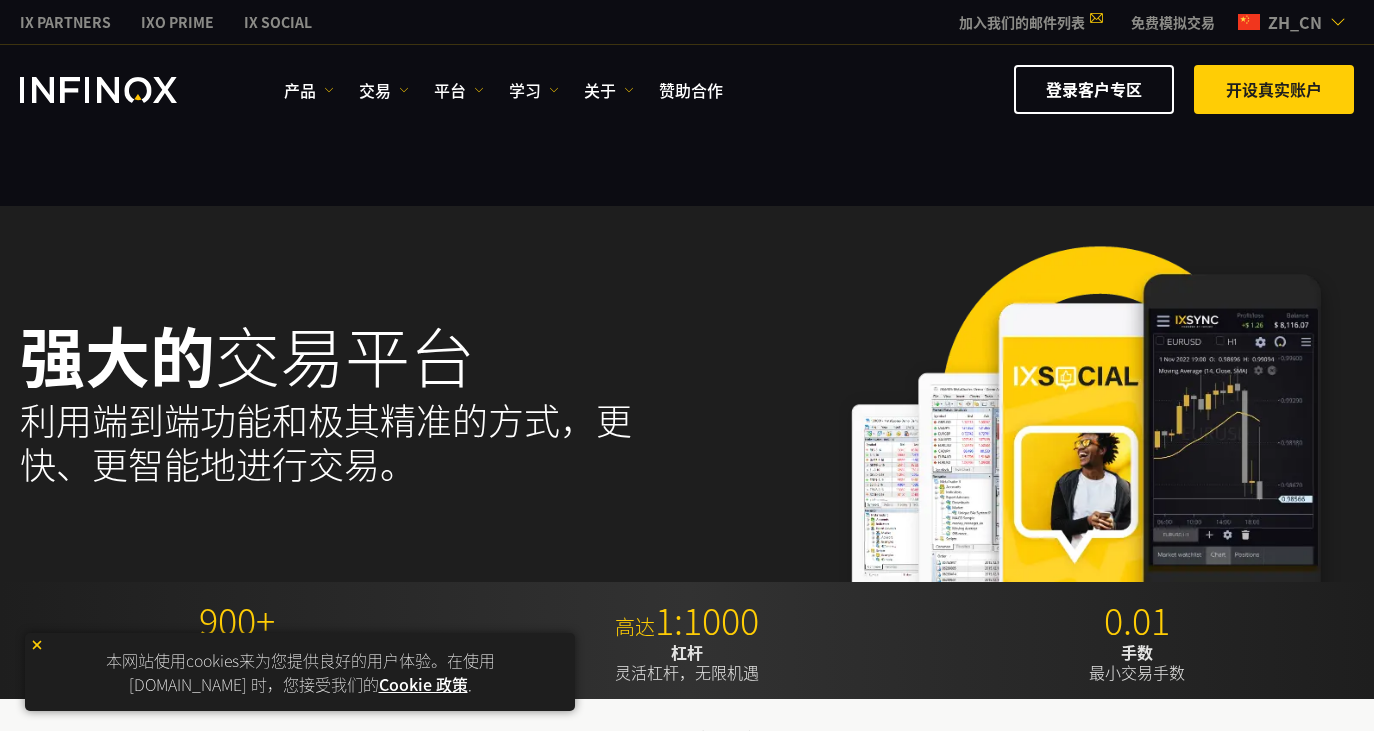 scroll, scrollTop: 0, scrollLeft: 0, axis: both 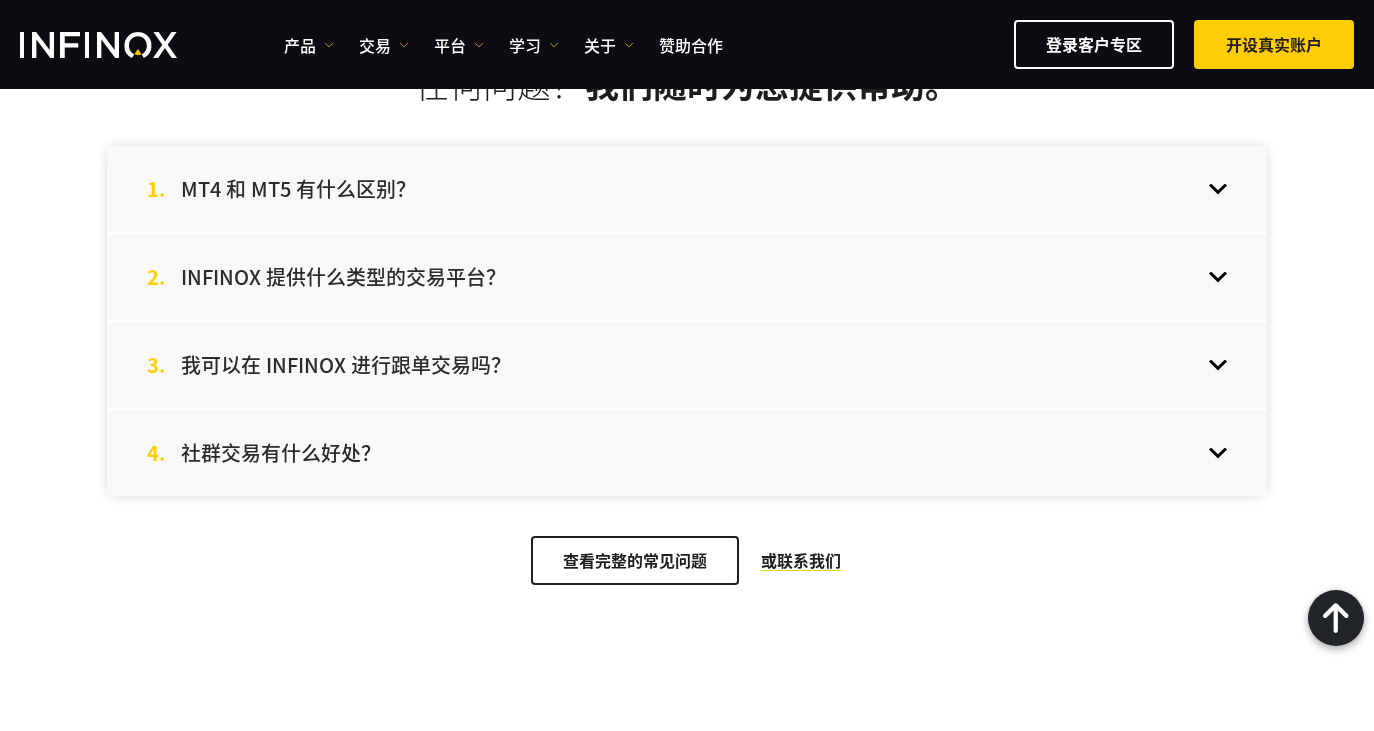 click on "4. 社群交易有什么好处？" at bounding box center [687, 453] 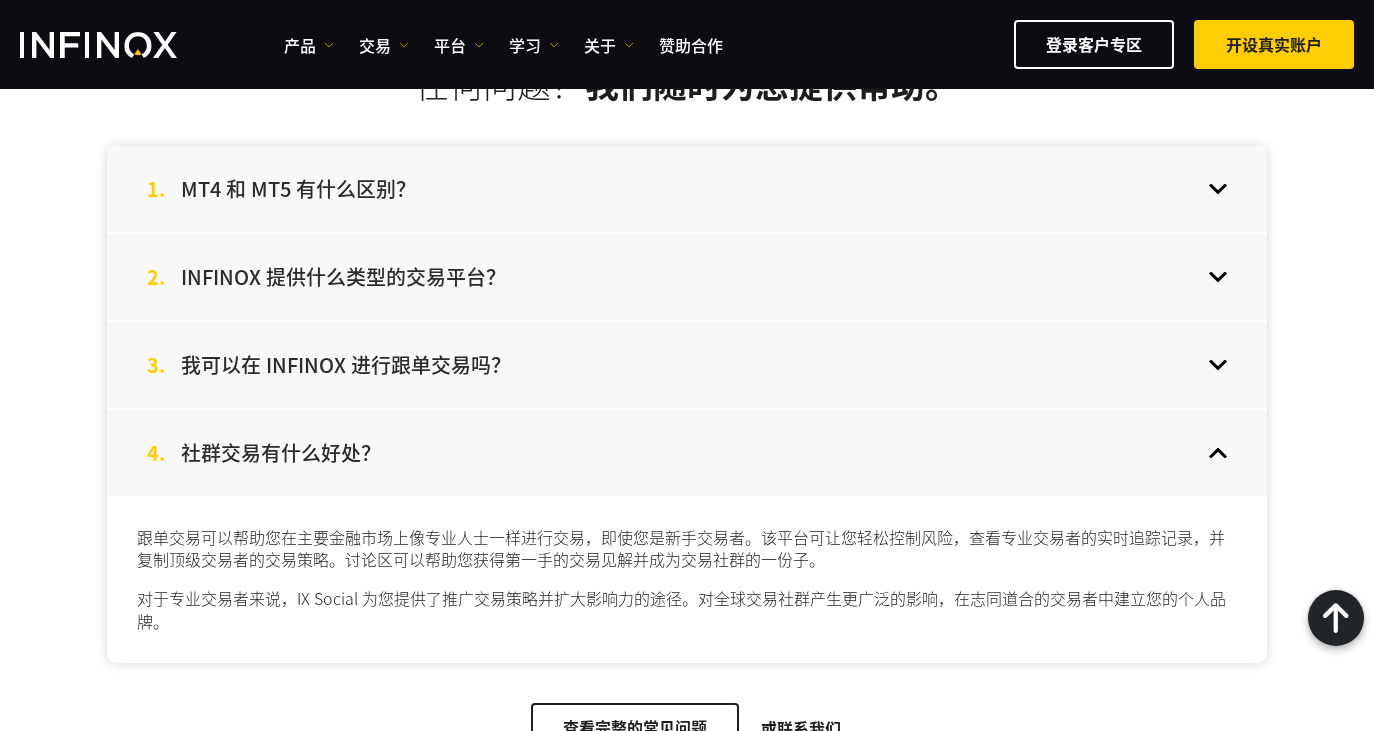 scroll, scrollTop: 4210, scrollLeft: 0, axis: vertical 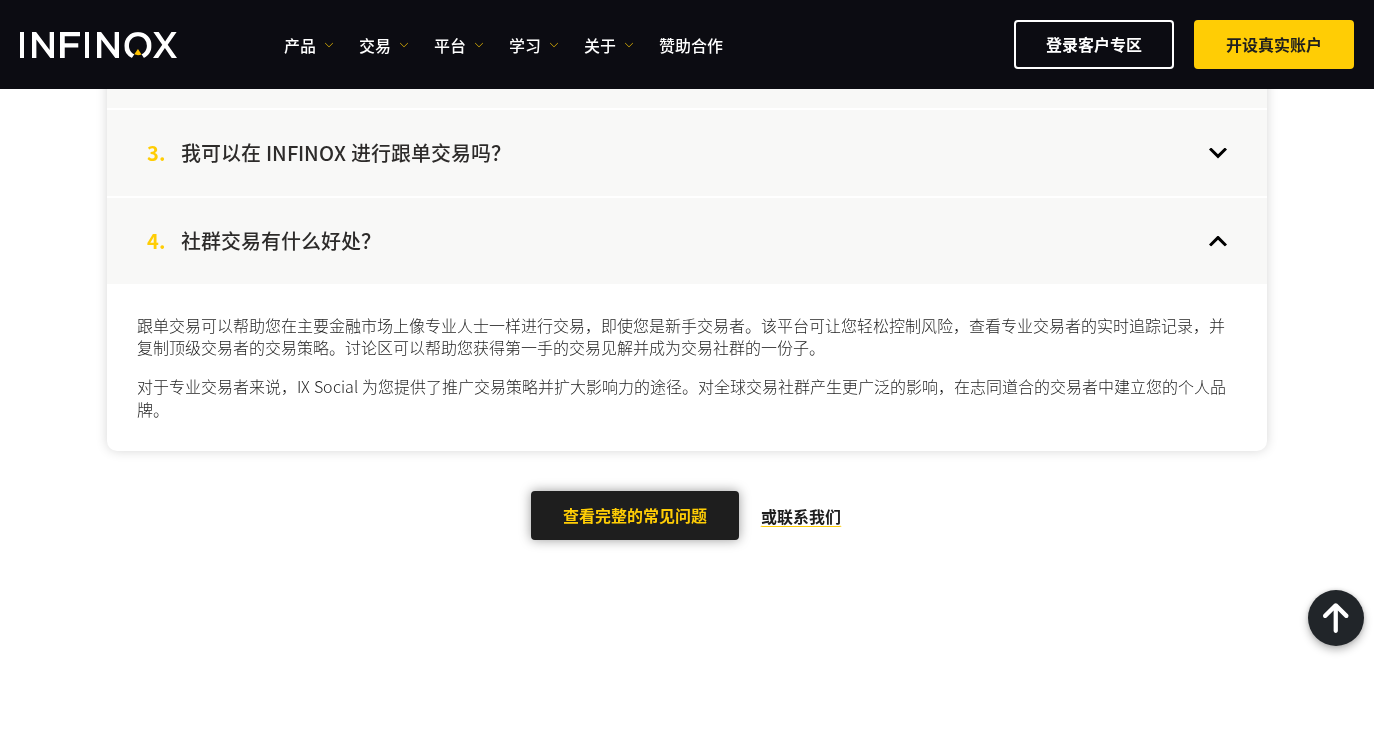click on "查看完整的常见问题" at bounding box center [635, 515] 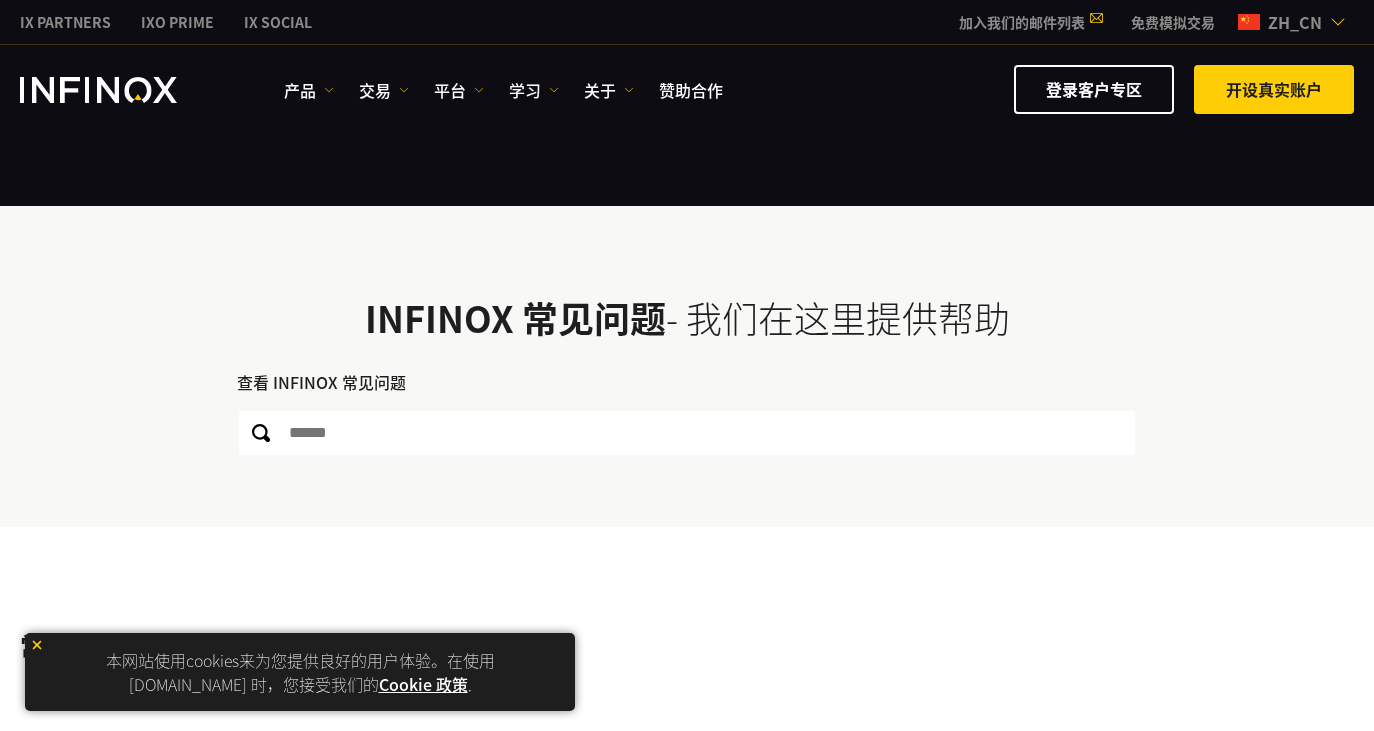 scroll, scrollTop: 771, scrollLeft: 0, axis: vertical 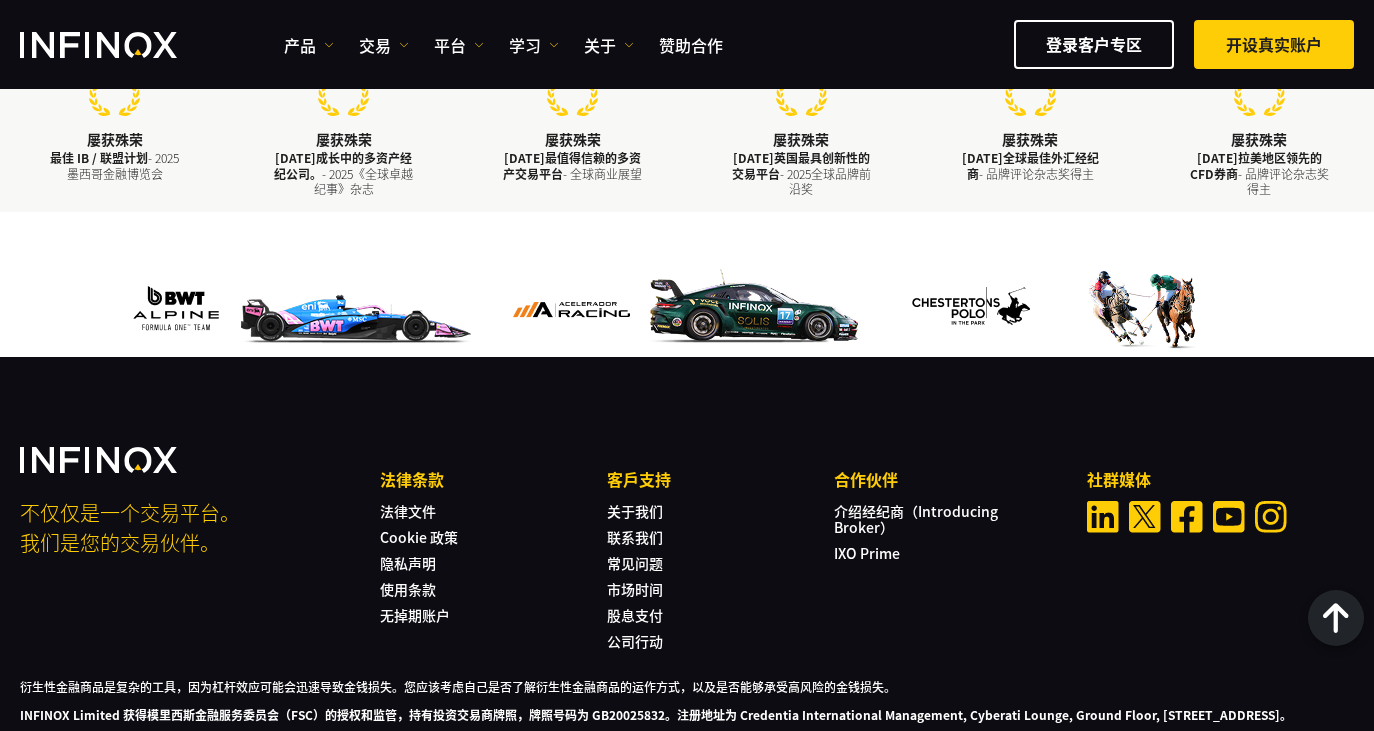 click at bounding box center [1336, 618] 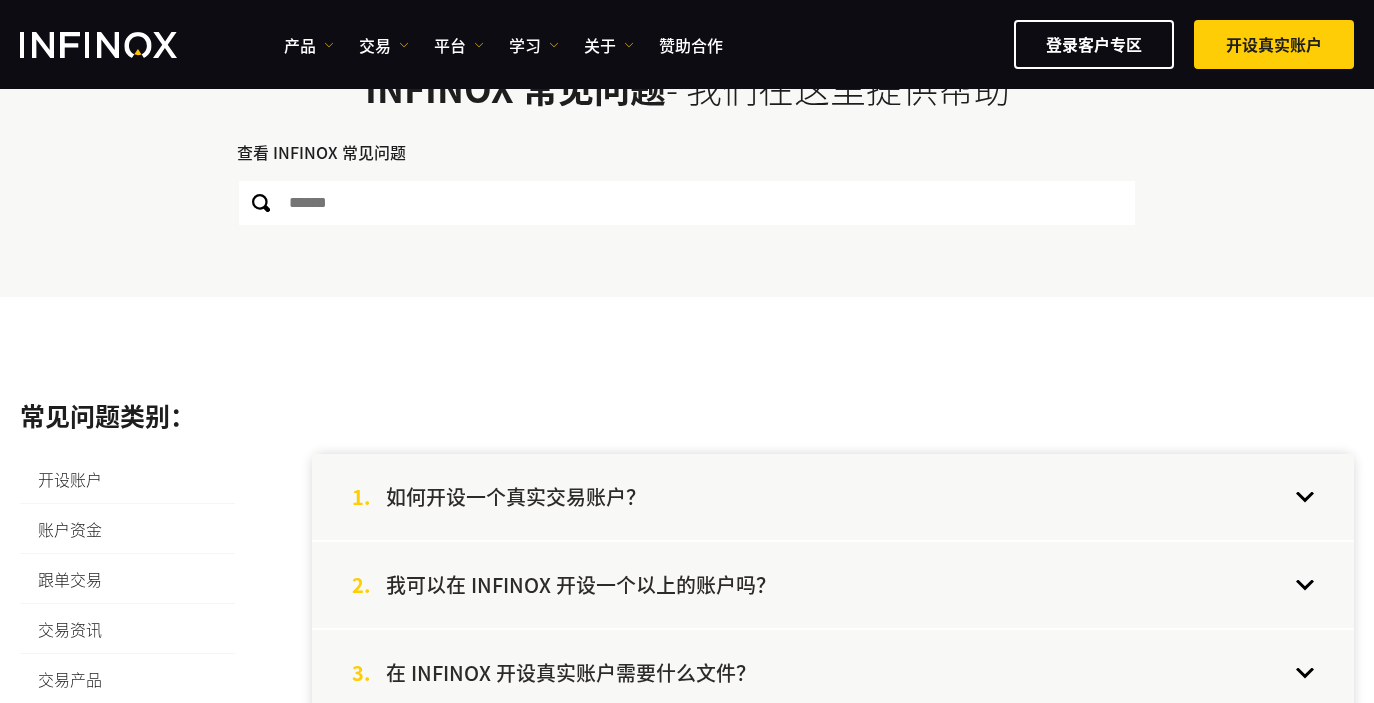 scroll, scrollTop: 113, scrollLeft: 0, axis: vertical 